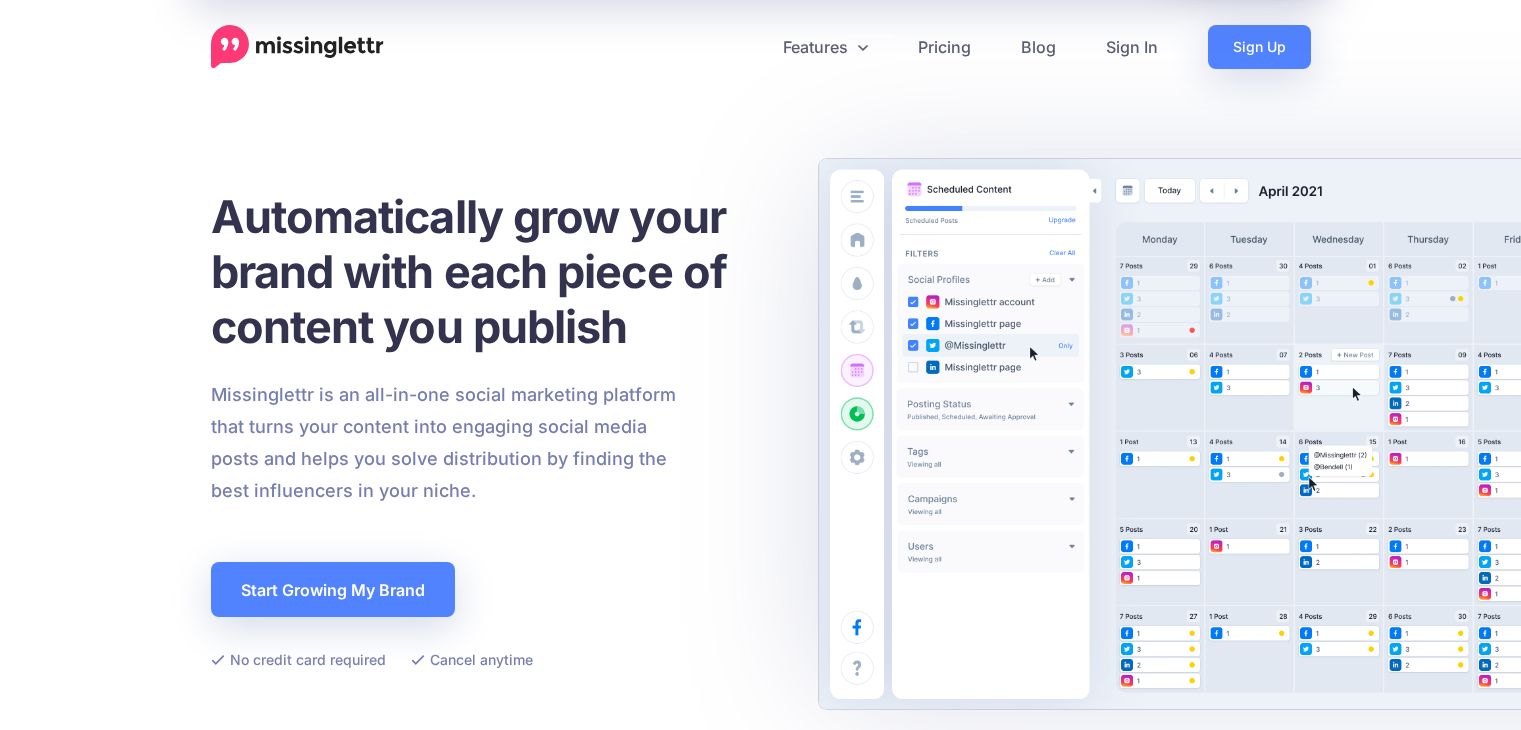 scroll, scrollTop: 0, scrollLeft: 0, axis: both 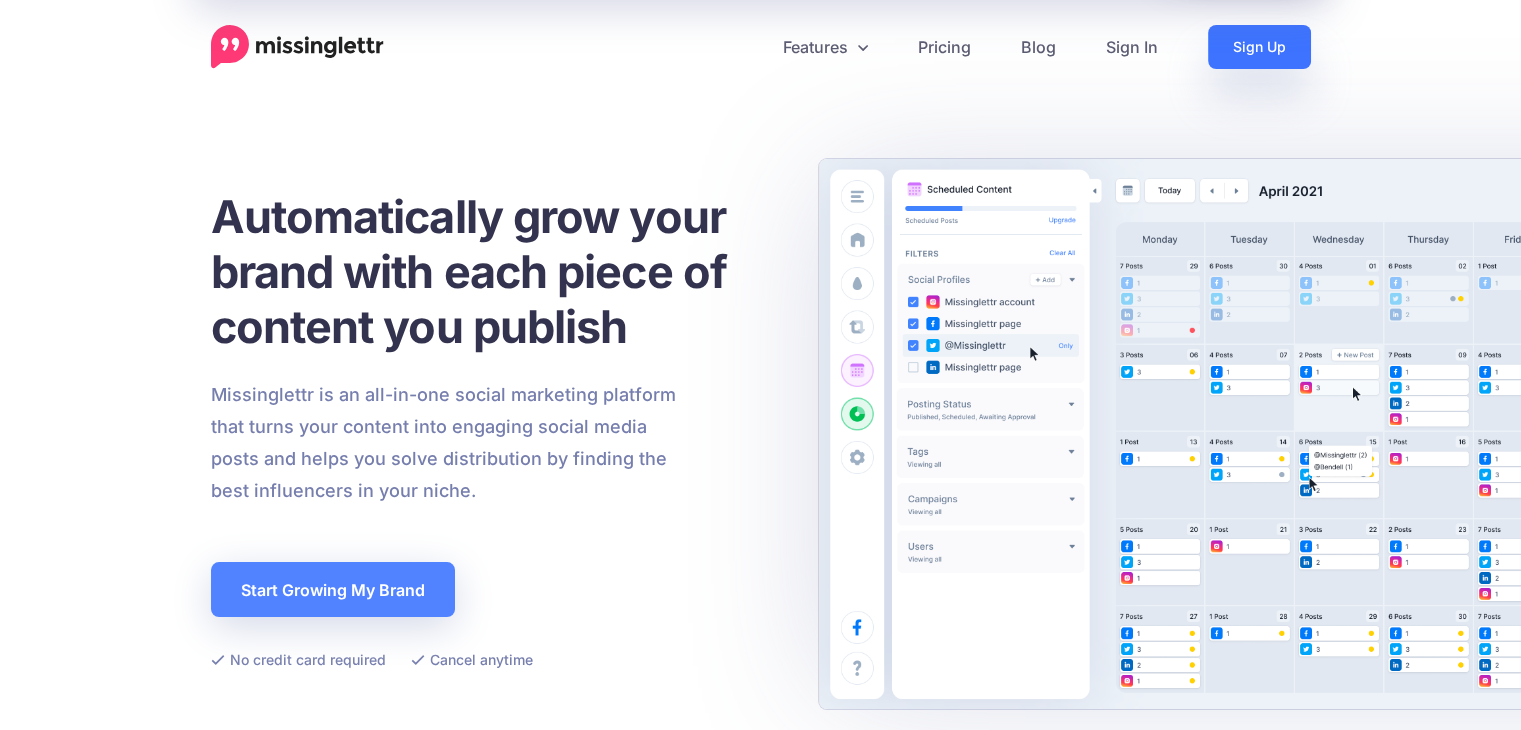 drag, startPoint x: 0, startPoint y: 0, endPoint x: 1257, endPoint y: 47, distance: 1257.8784 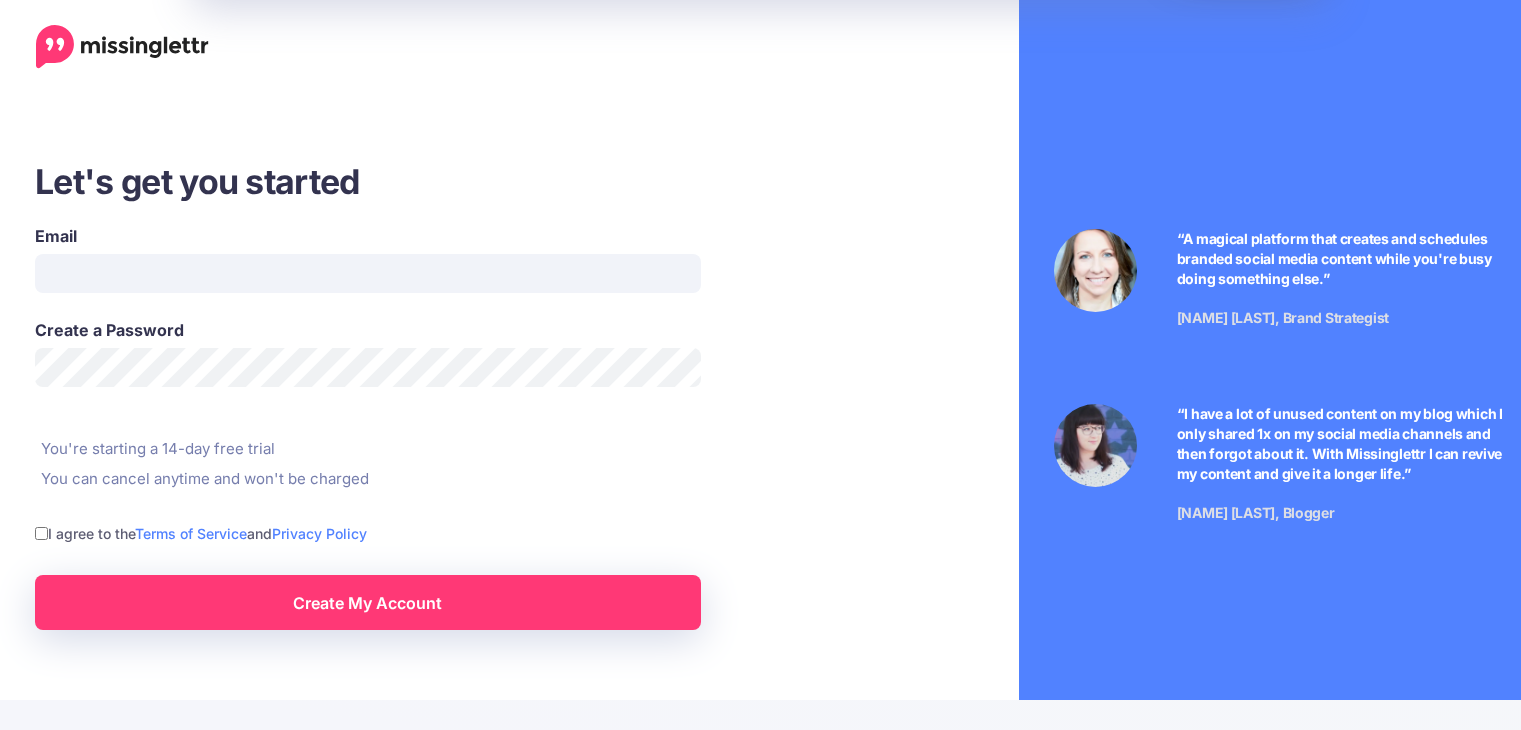 scroll, scrollTop: 0, scrollLeft: 0, axis: both 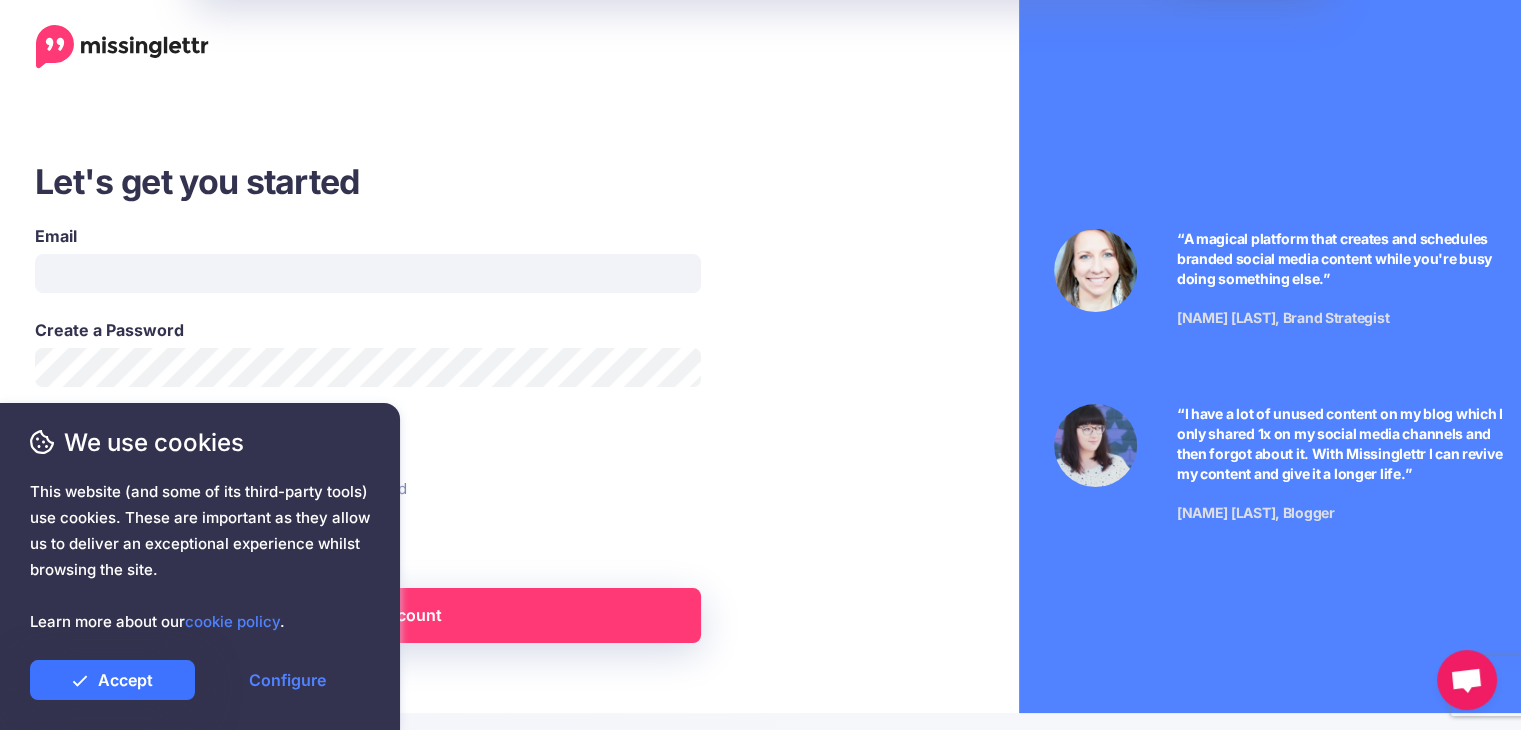 click on "Accept" at bounding box center [112, 680] 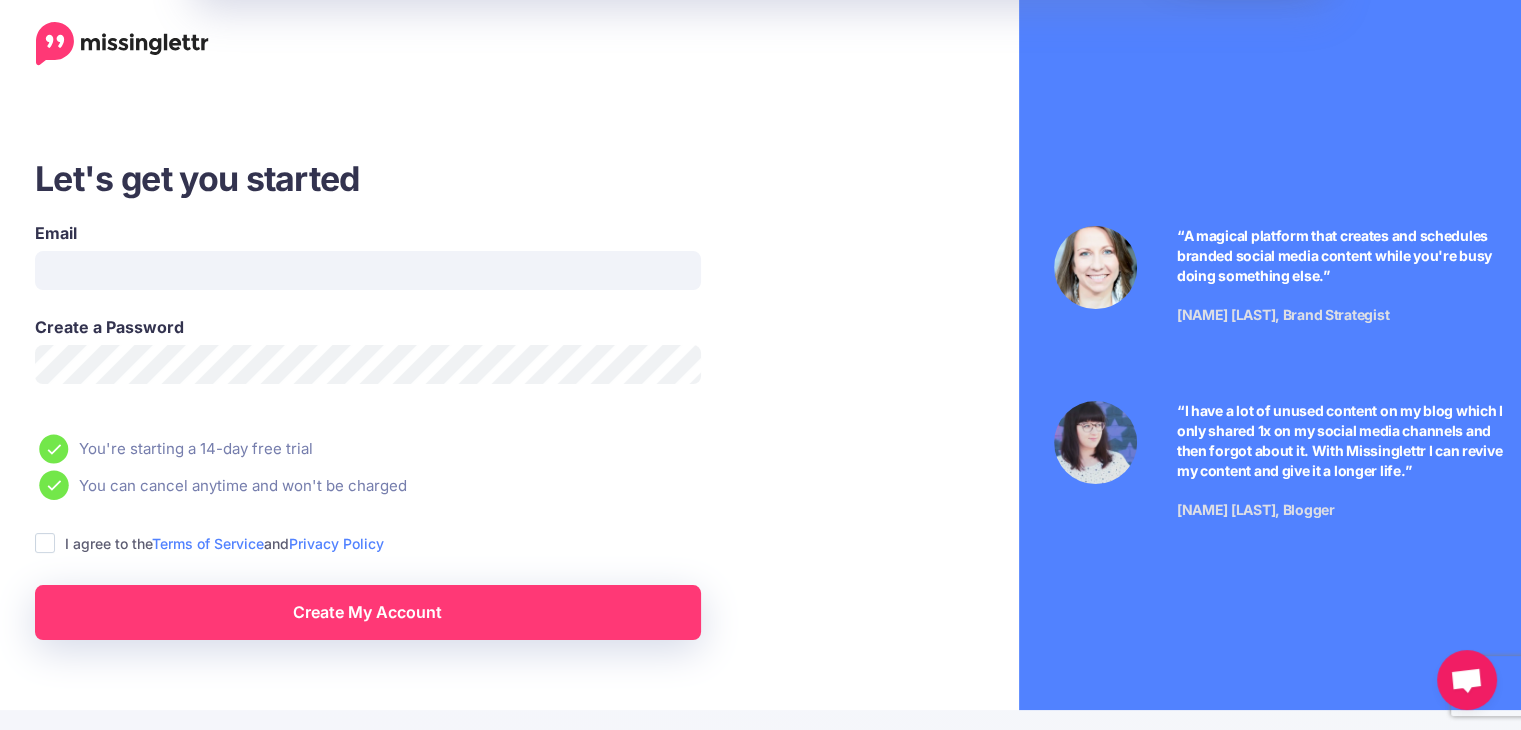 scroll, scrollTop: 0, scrollLeft: 0, axis: both 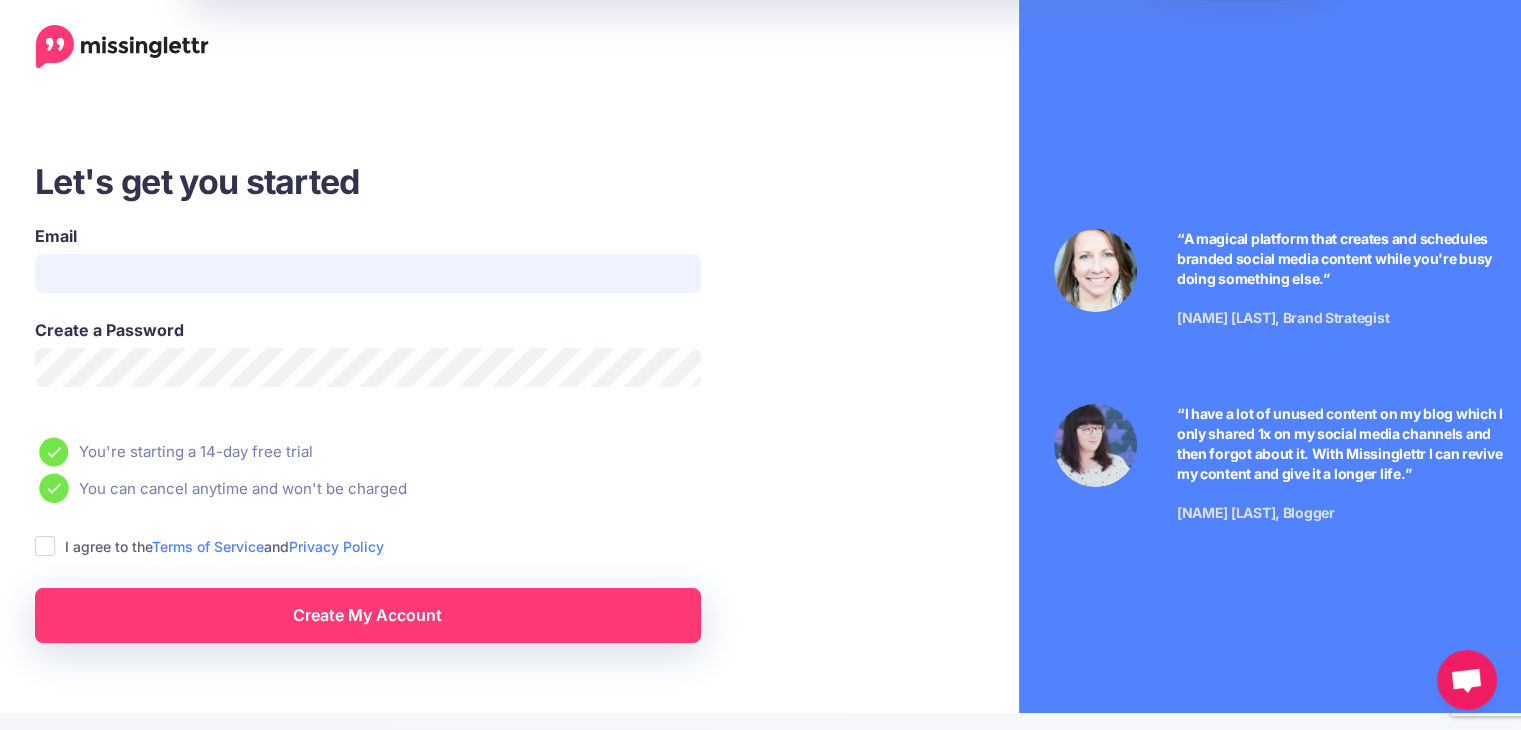 click on "Email" at bounding box center [368, 273] 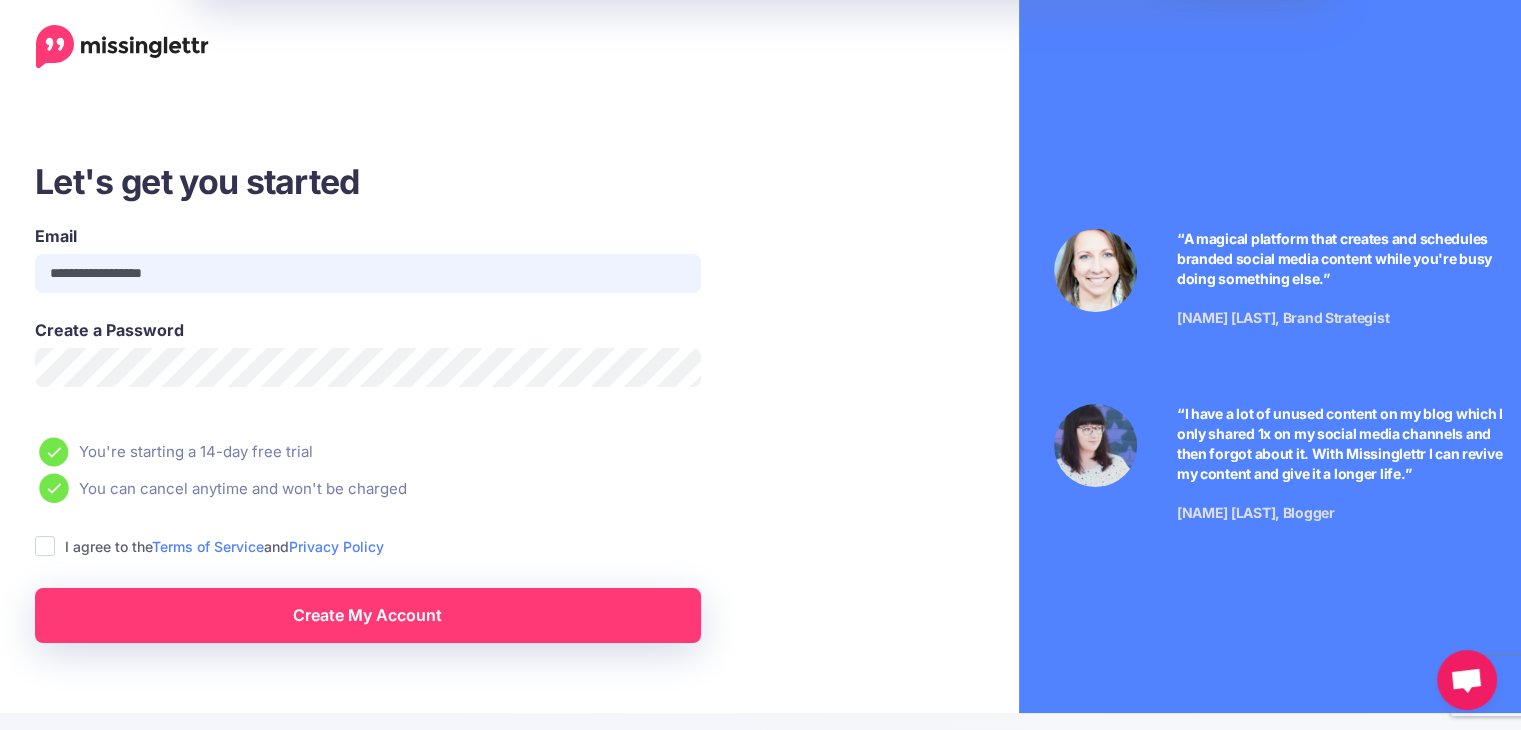 type on "**********" 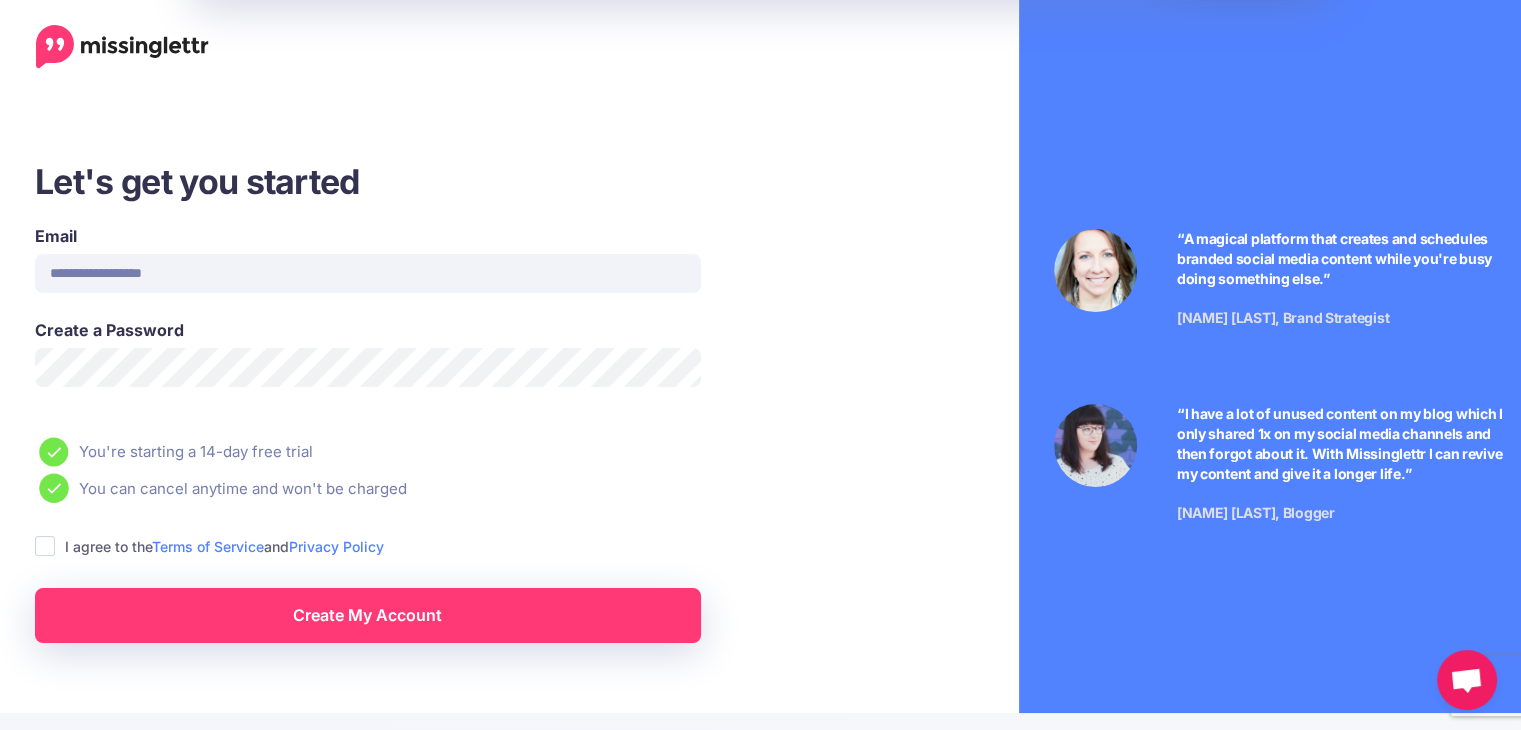 click on "This website (and some of its third-party tools) use cookies. These are important as they allow us to deliver an exceptional experience whilst browsing the site. Learn more about our  cookie policy ." at bounding box center [200, 557] 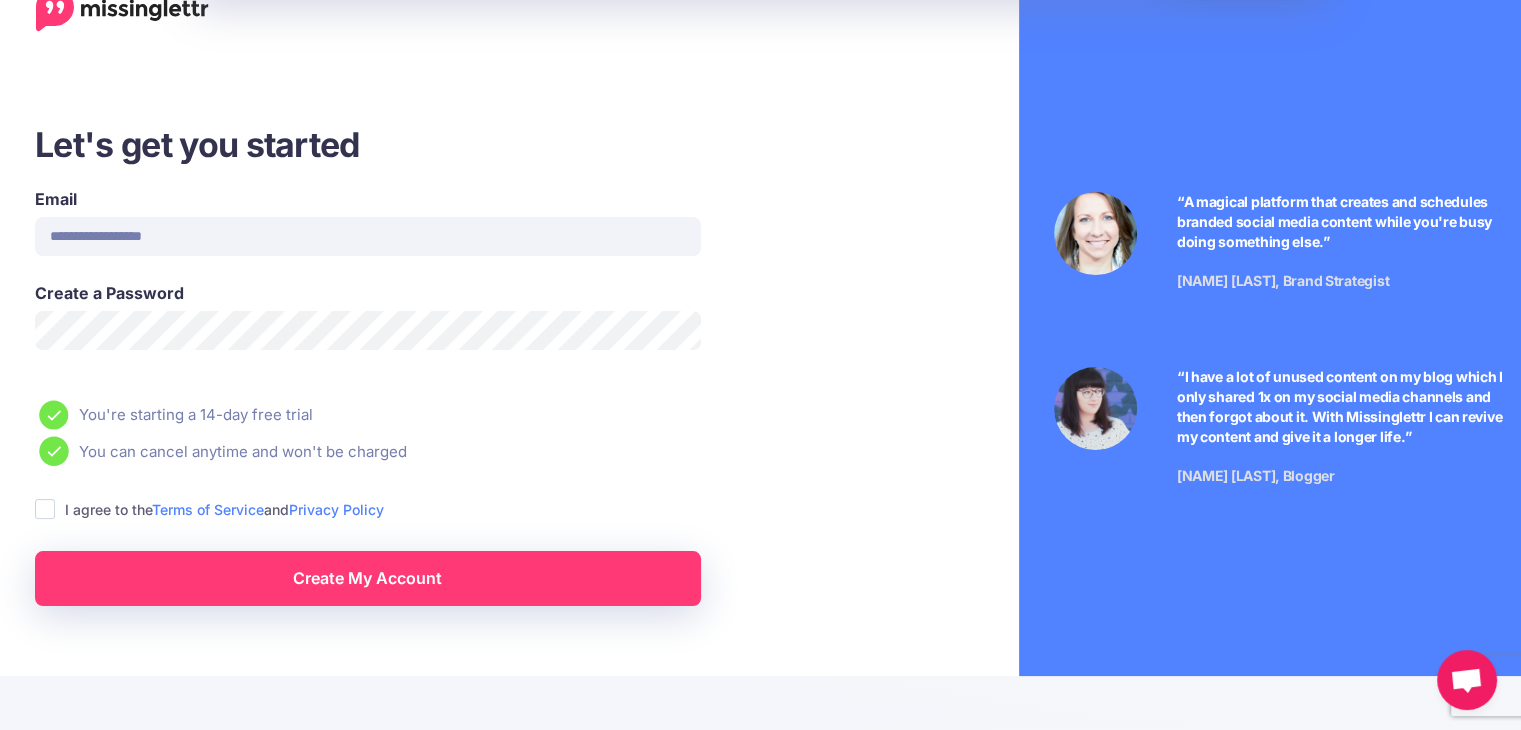 scroll, scrollTop: 100, scrollLeft: 0, axis: vertical 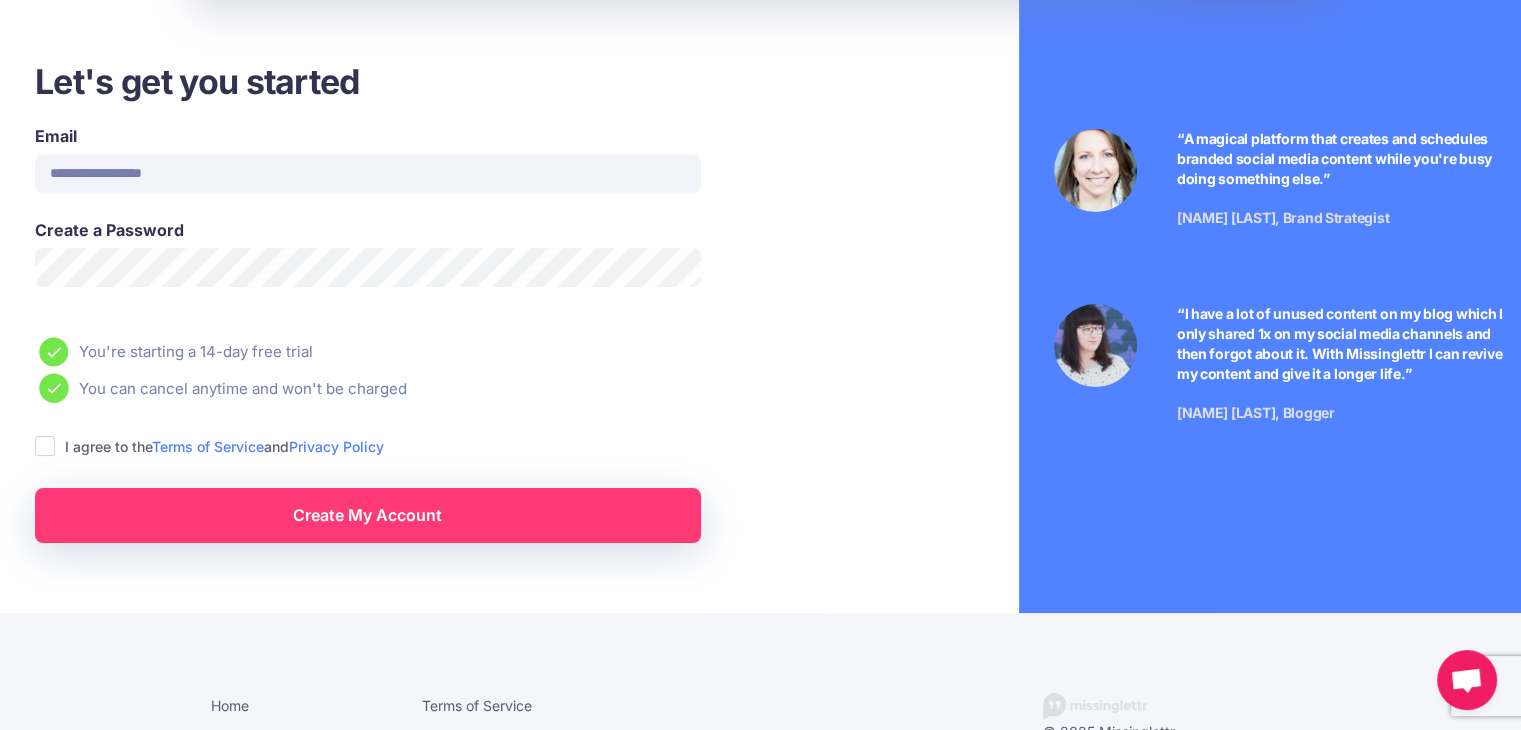 click on "You can cancel anytime and won't be charged" at bounding box center [437, 388] 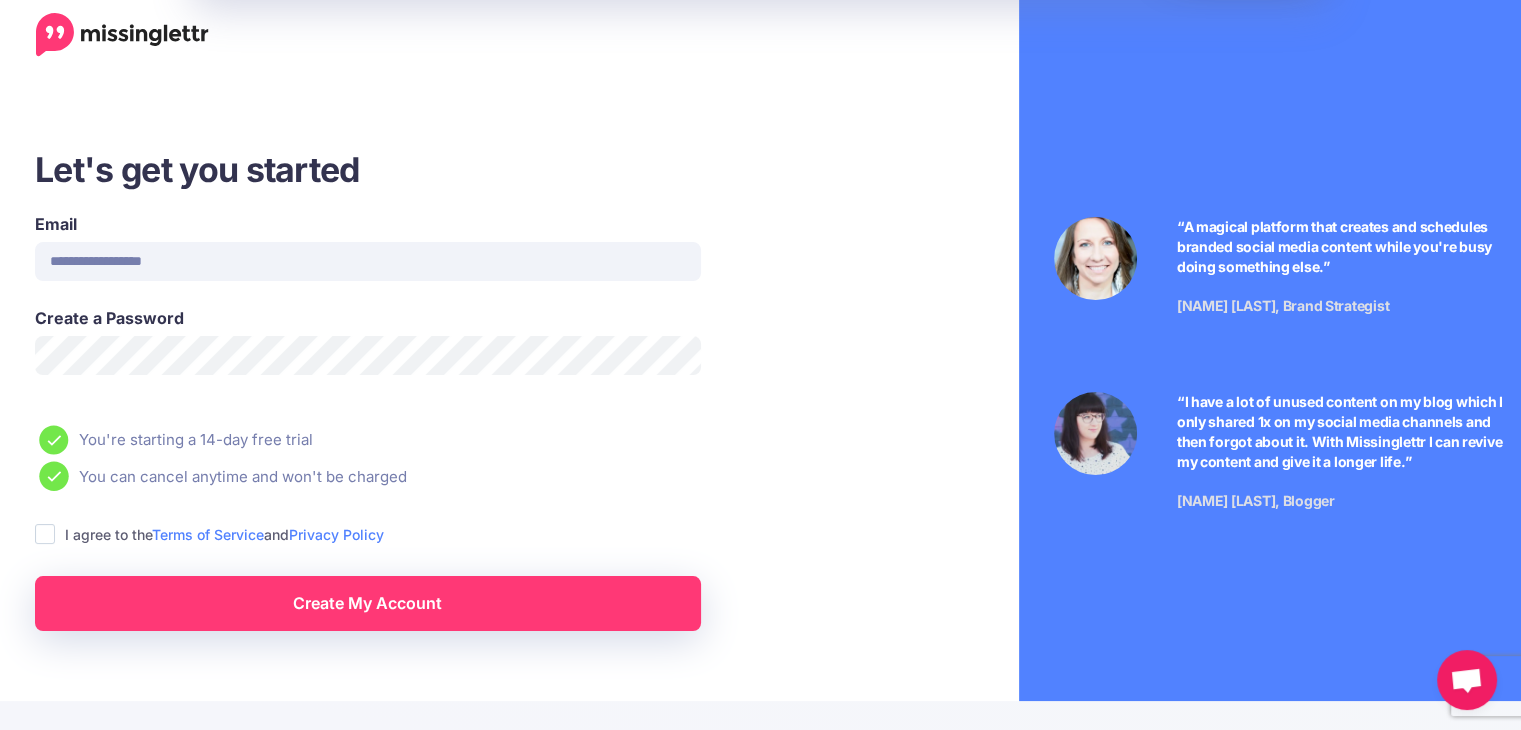 scroll, scrollTop: 0, scrollLeft: 0, axis: both 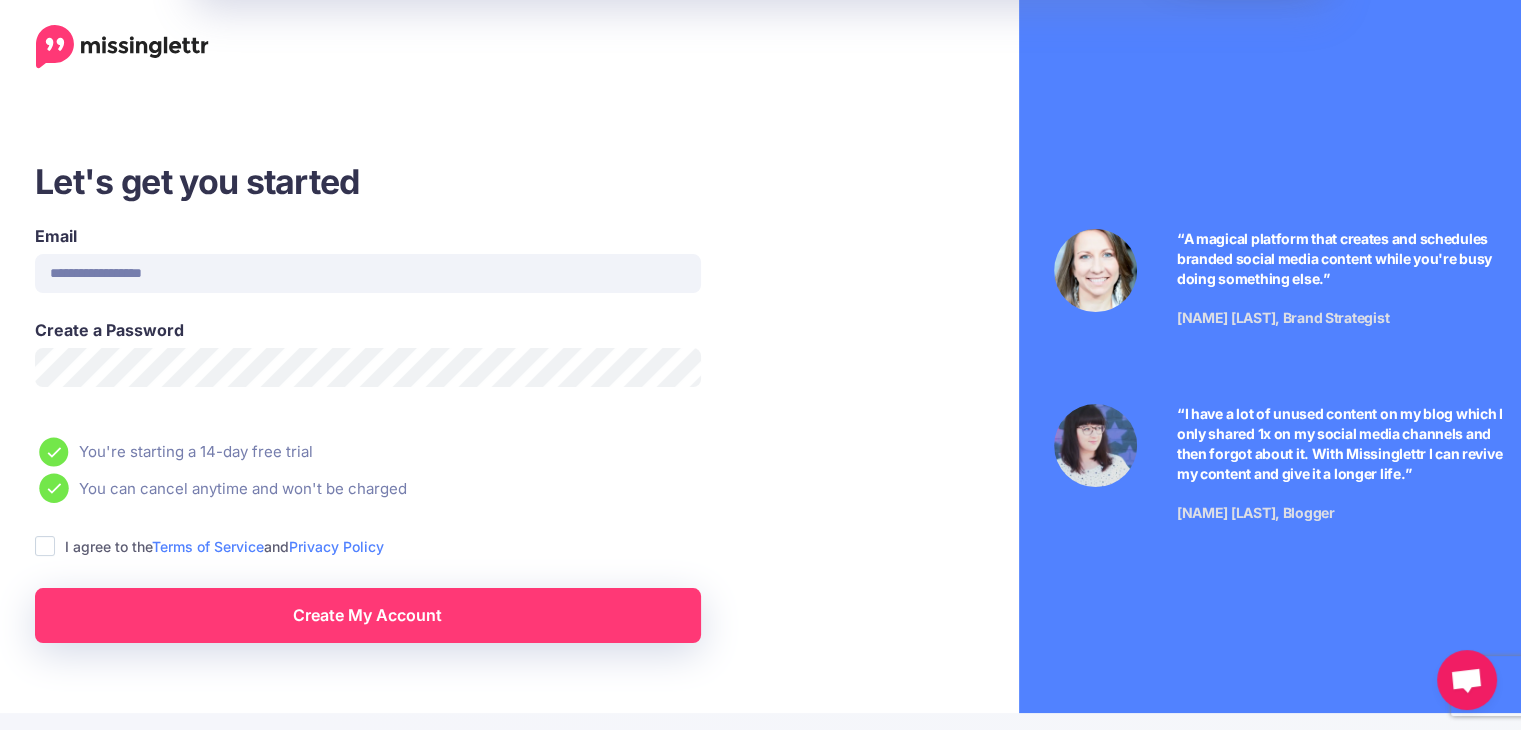 click on "This website (and some of its third-party tools) use cookies. These are important as they allow us to deliver an exceptional experience whilst browsing the site. Learn more about our  cookie policy ." at bounding box center [200, 557] 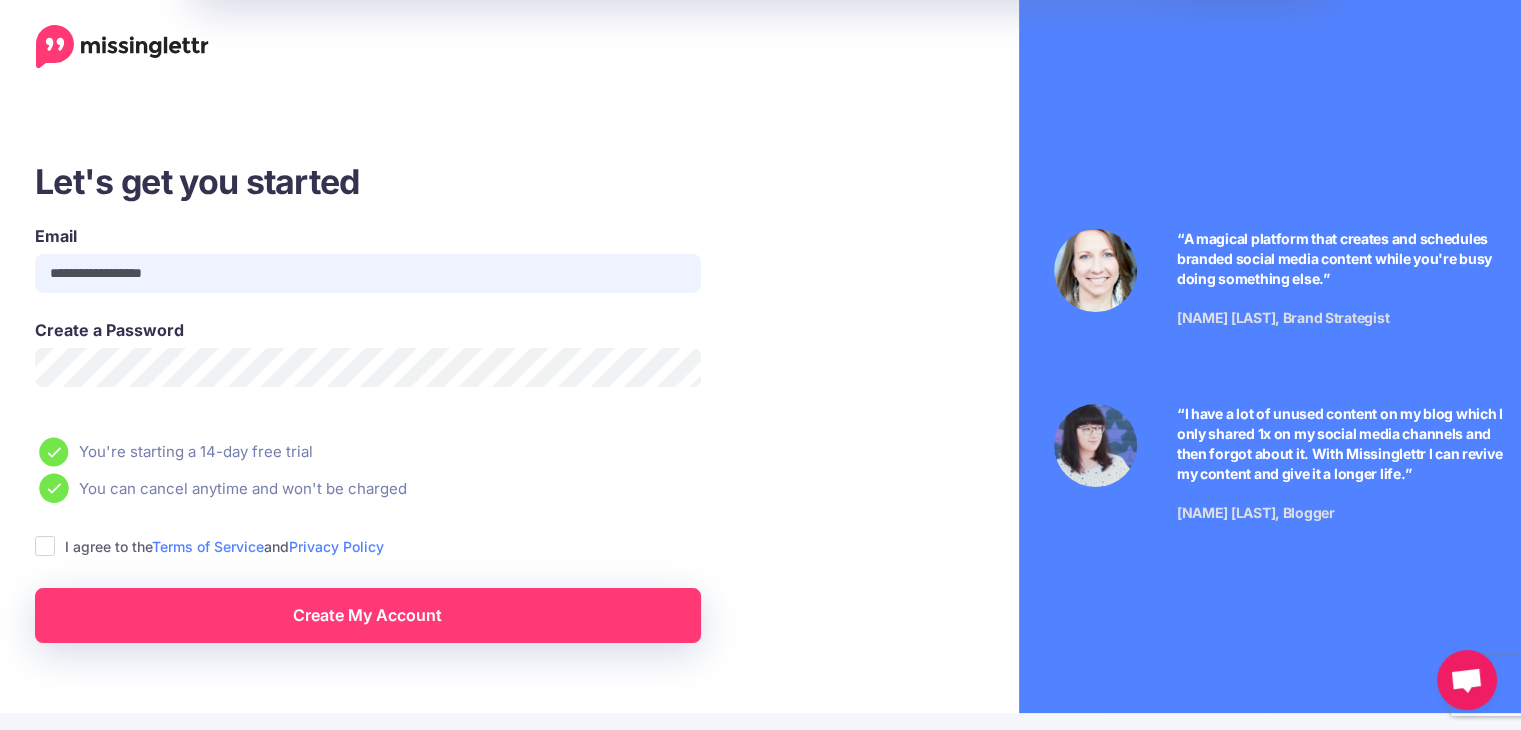 click on "**********" at bounding box center (368, 273) 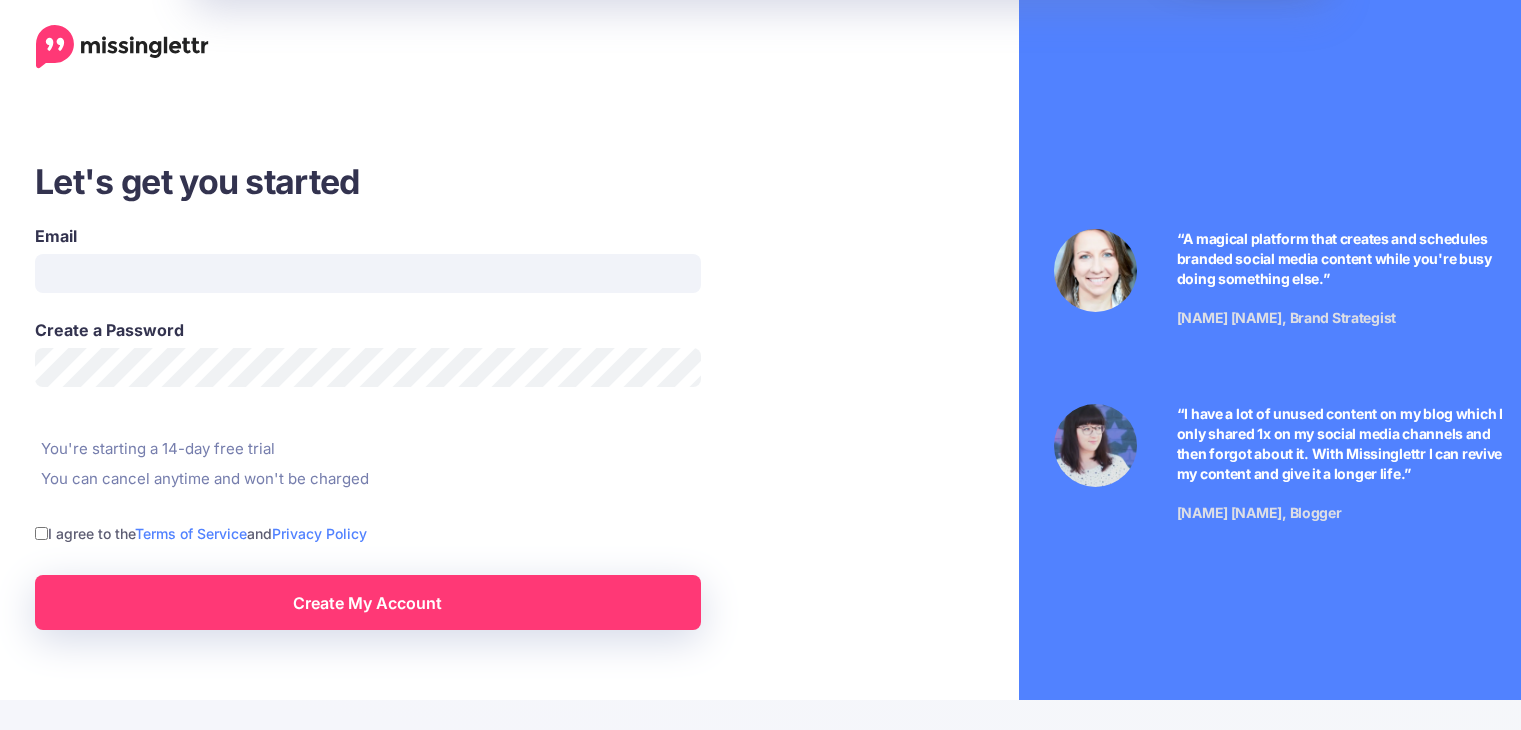 scroll, scrollTop: 0, scrollLeft: 0, axis: both 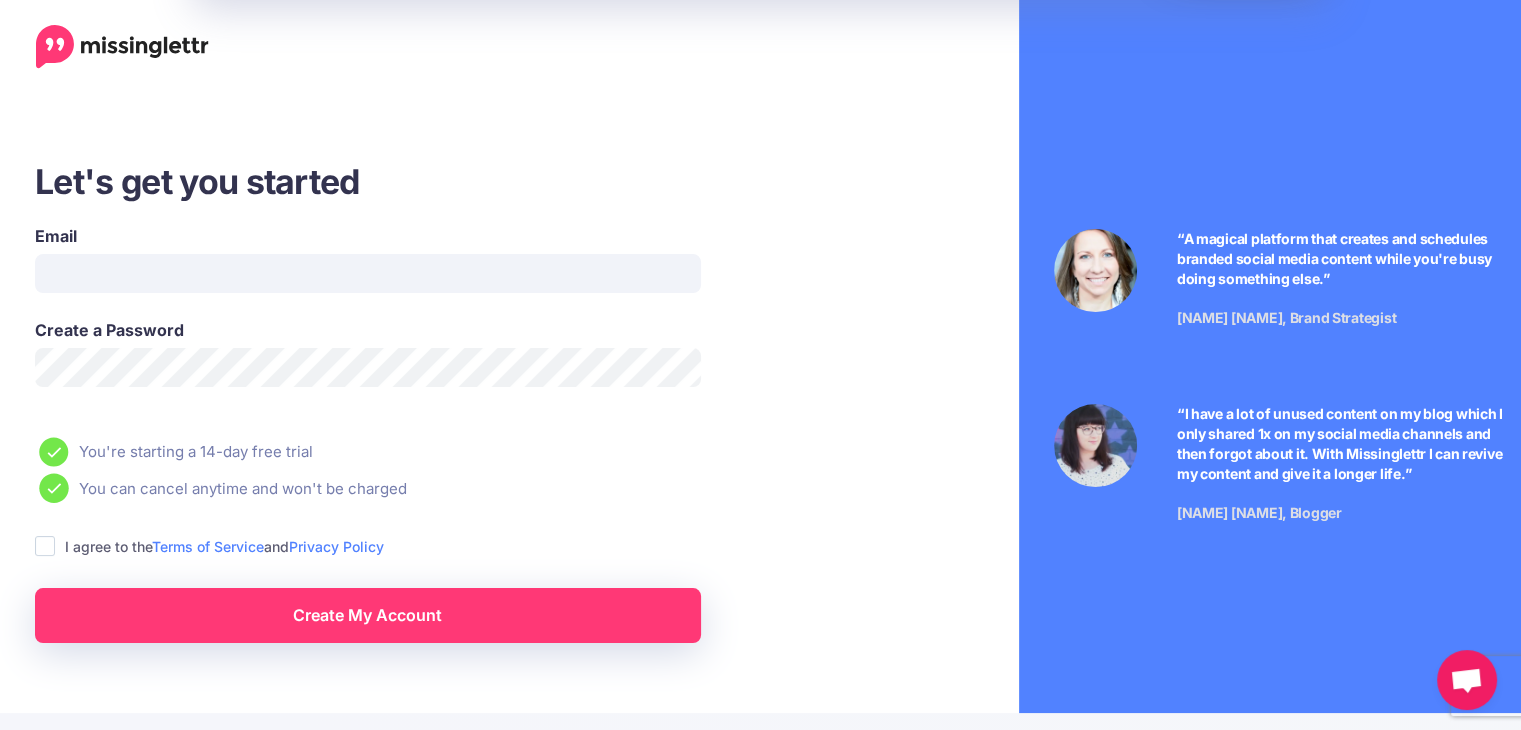 drag, startPoint x: 45, startPoint y: 542, endPoint x: 48, endPoint y: 497, distance: 45.099888 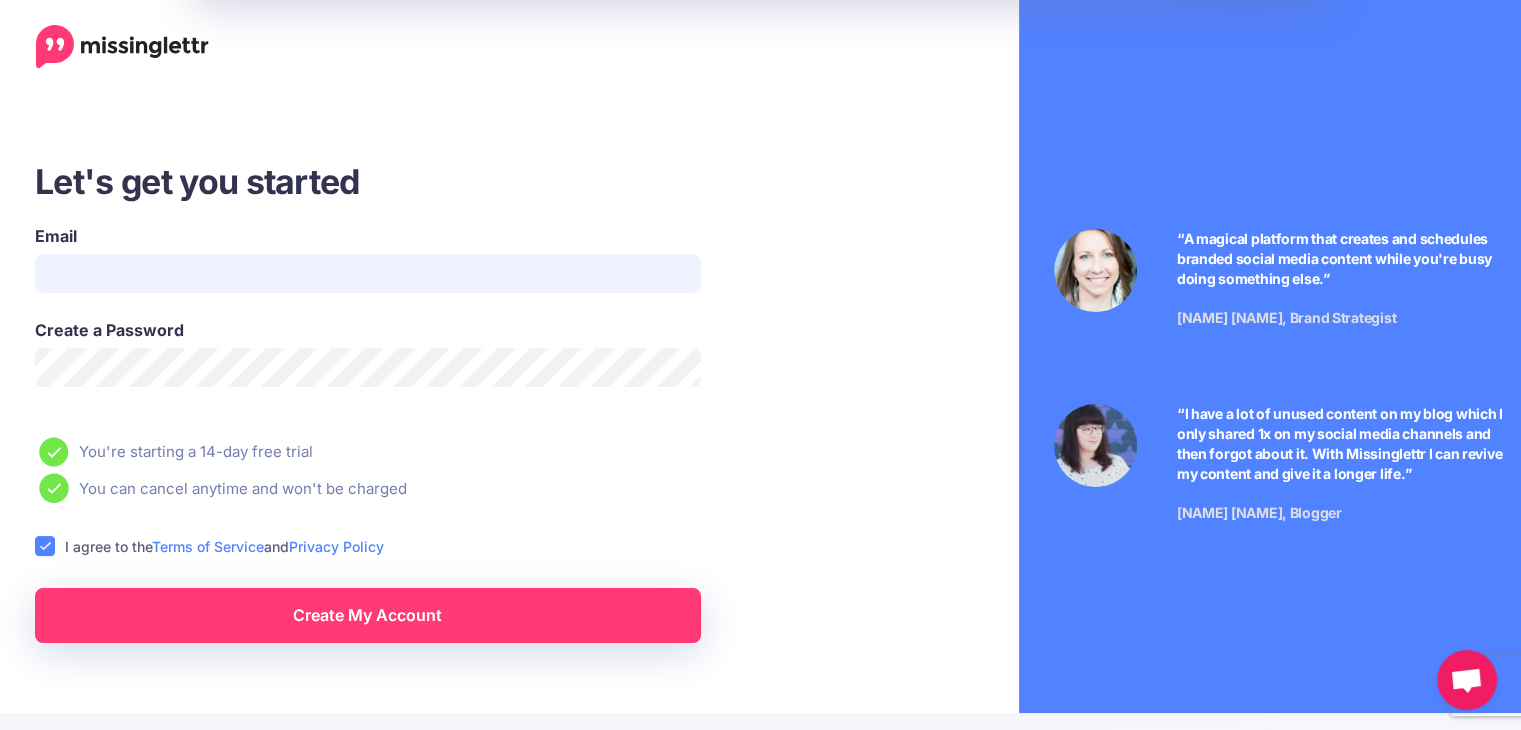 click on "Email" at bounding box center (368, 273) 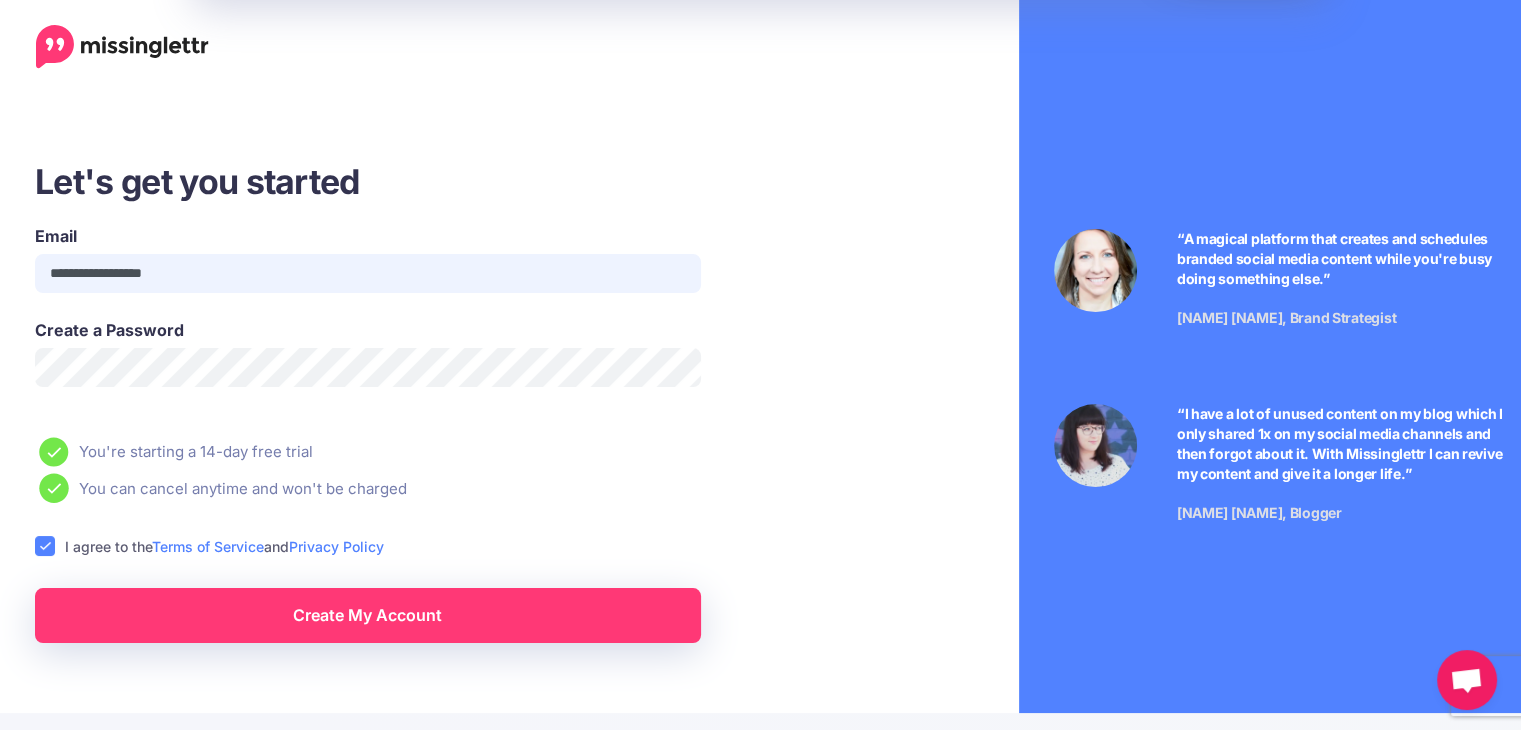 type on "**********" 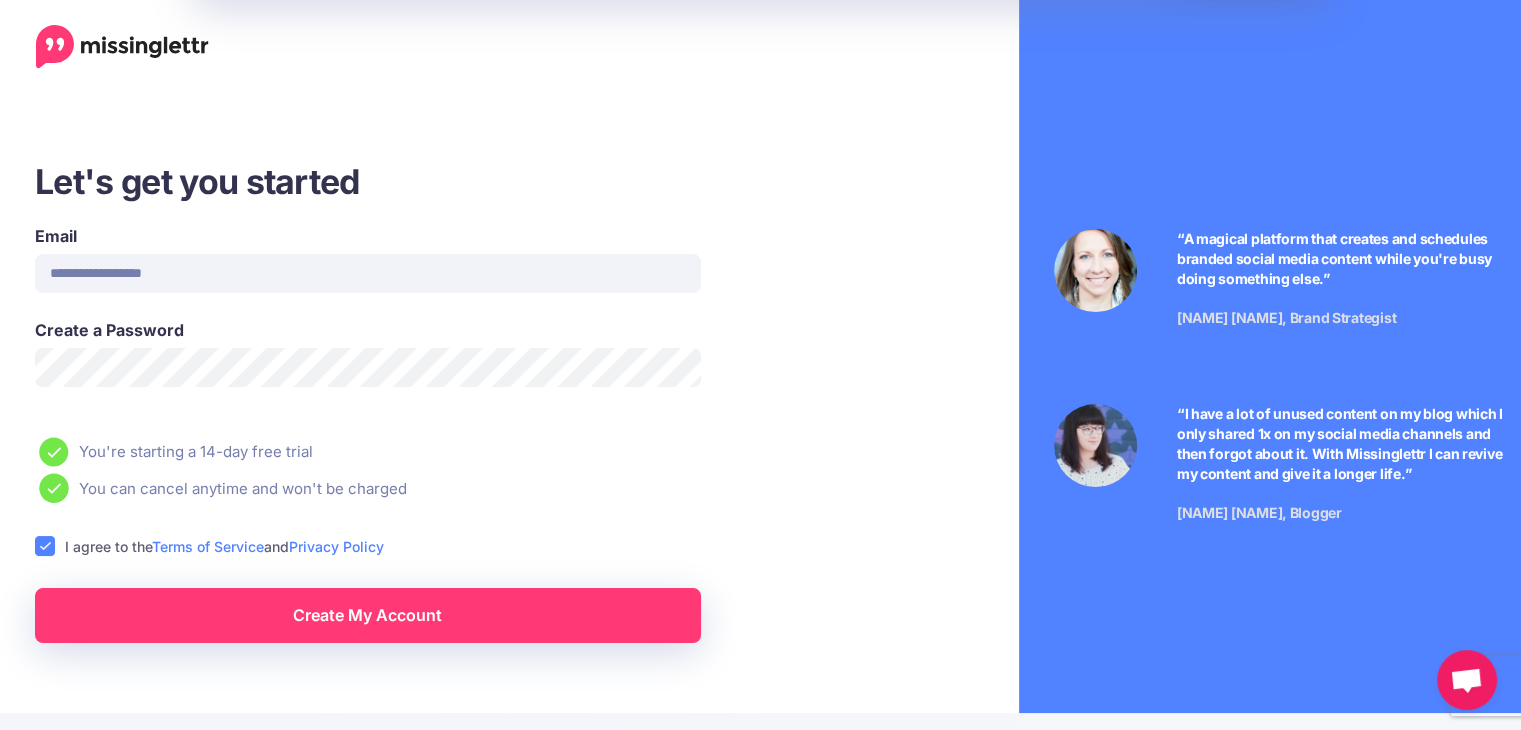 click on "Create My Account" at bounding box center [368, 615] 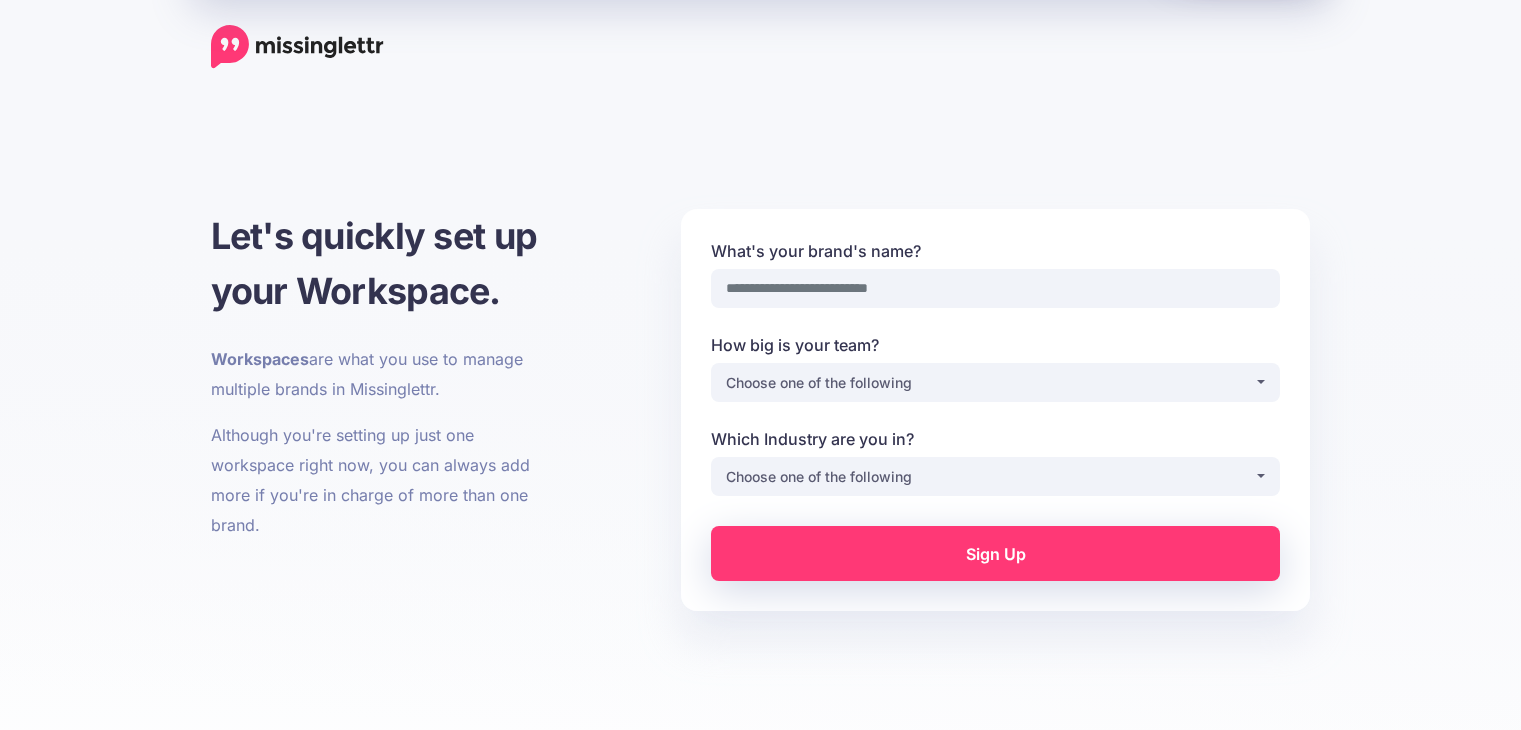 scroll, scrollTop: 0, scrollLeft: 0, axis: both 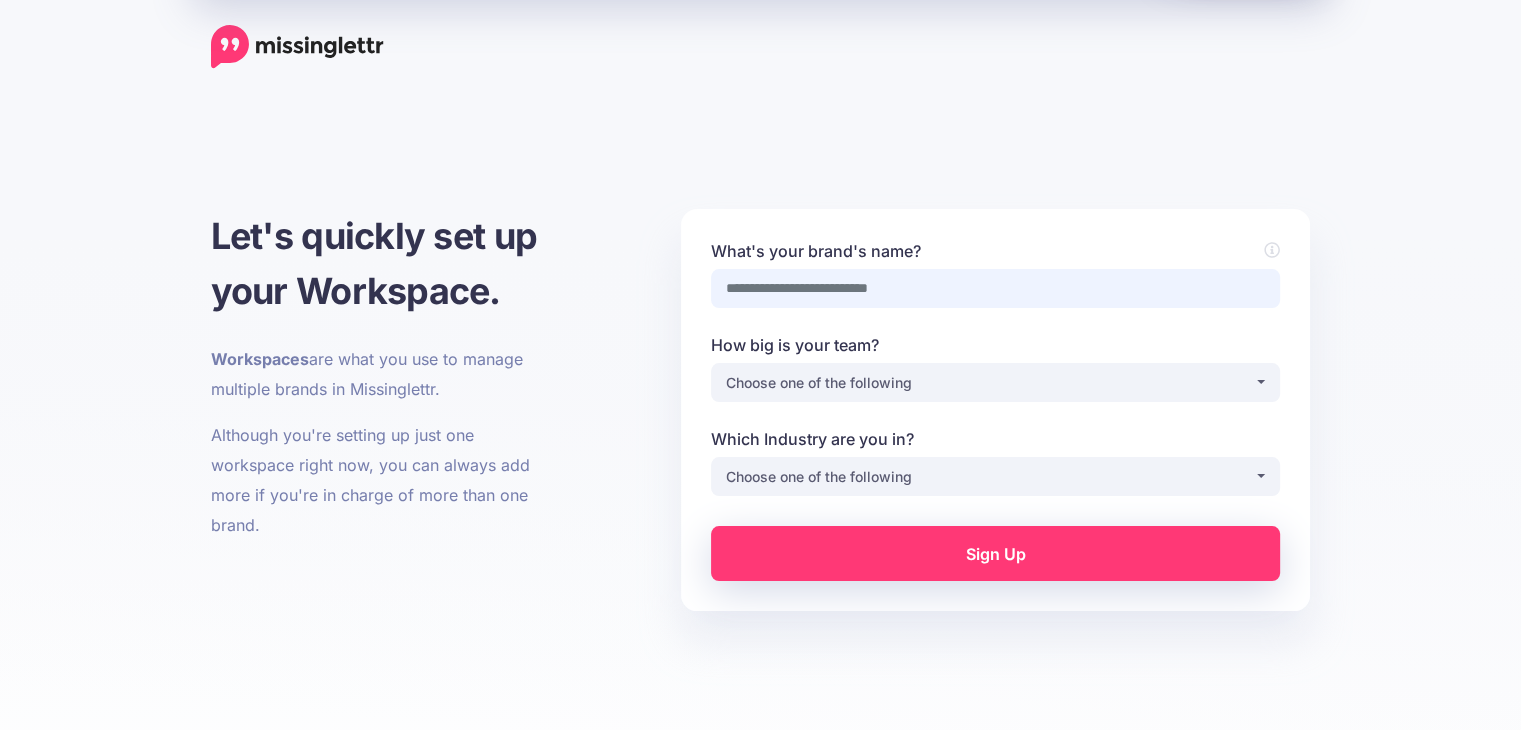 click on "What's your brand's name?" at bounding box center [995, 288] 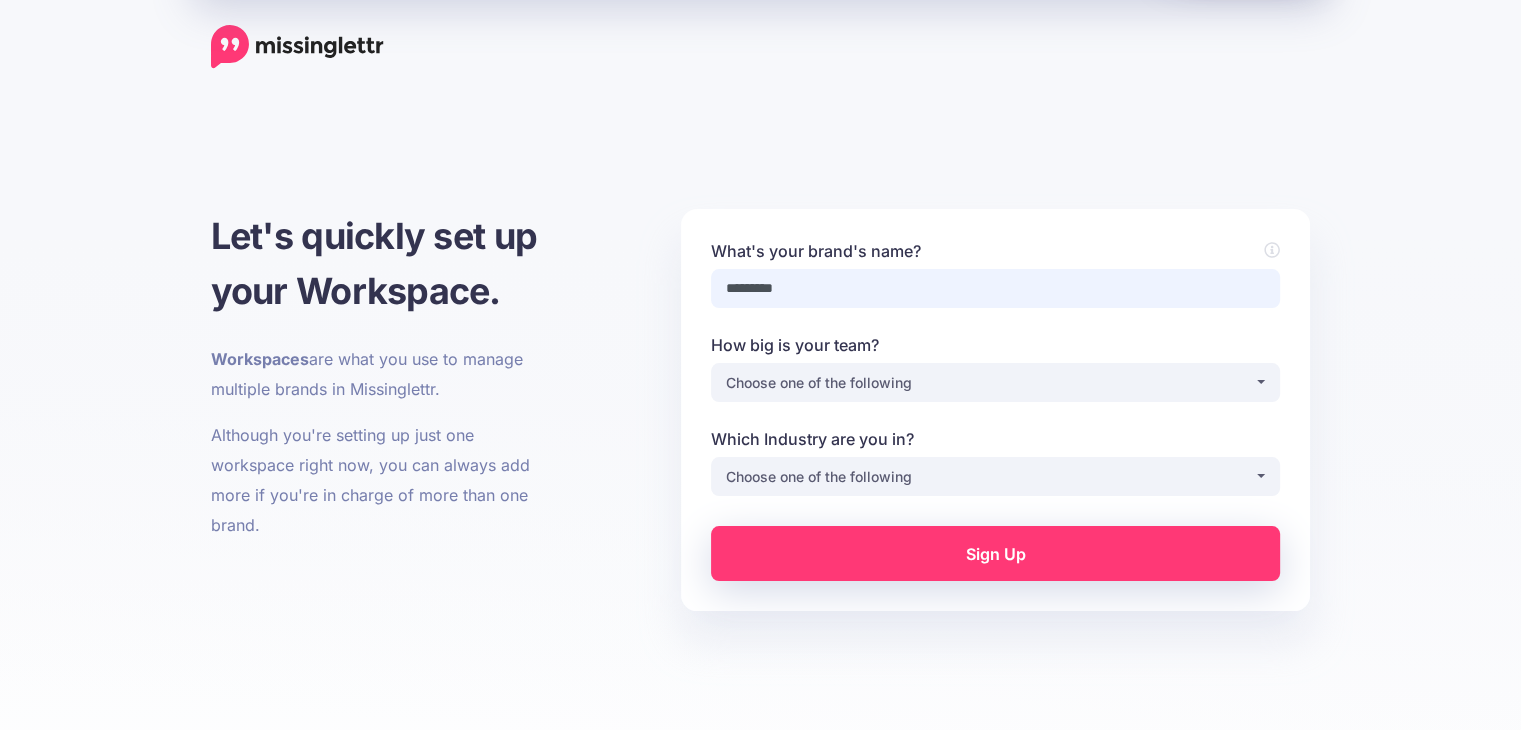 type on "*********" 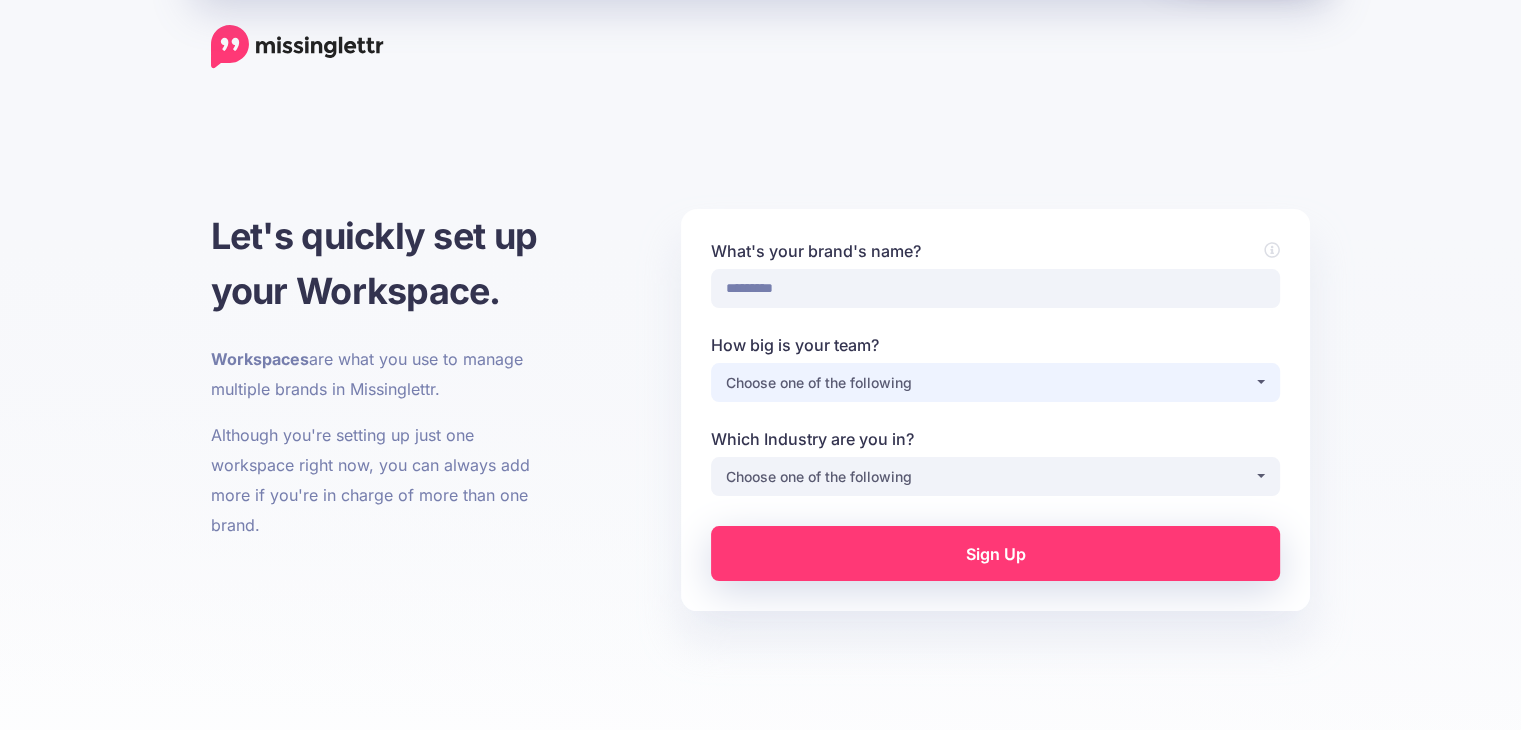 type 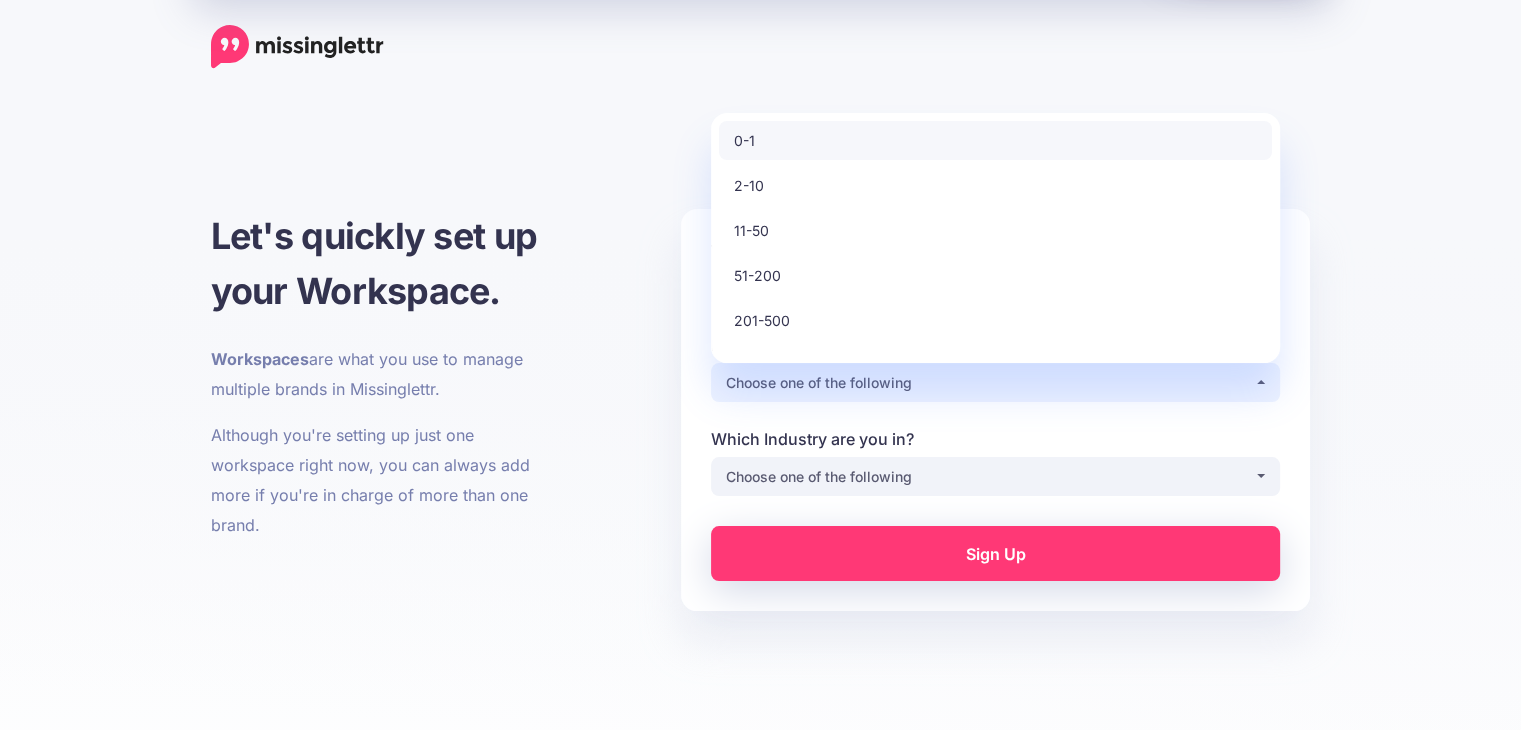 click on "0-1" at bounding box center (995, 140) 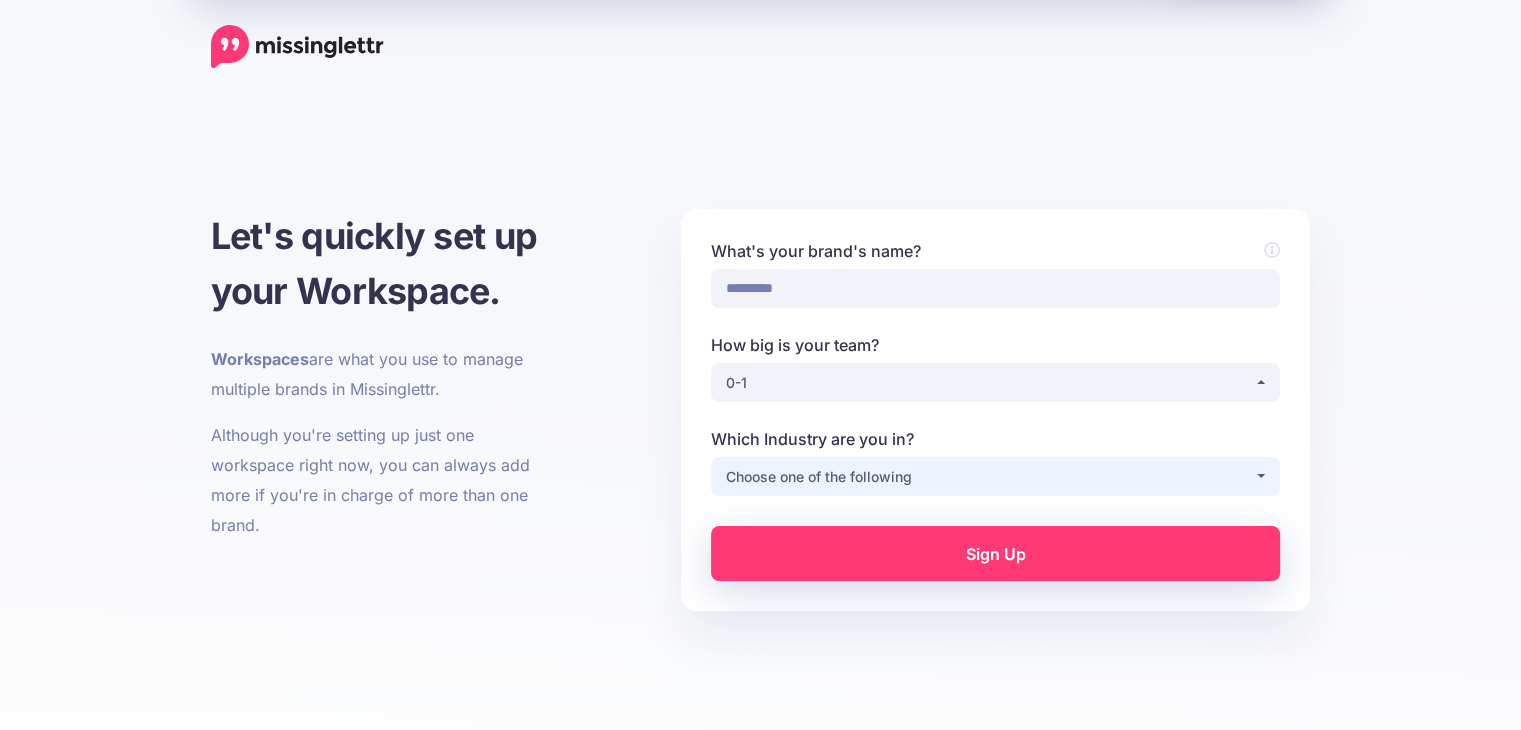 click on "Choose one of the following" at bounding box center (990, 477) 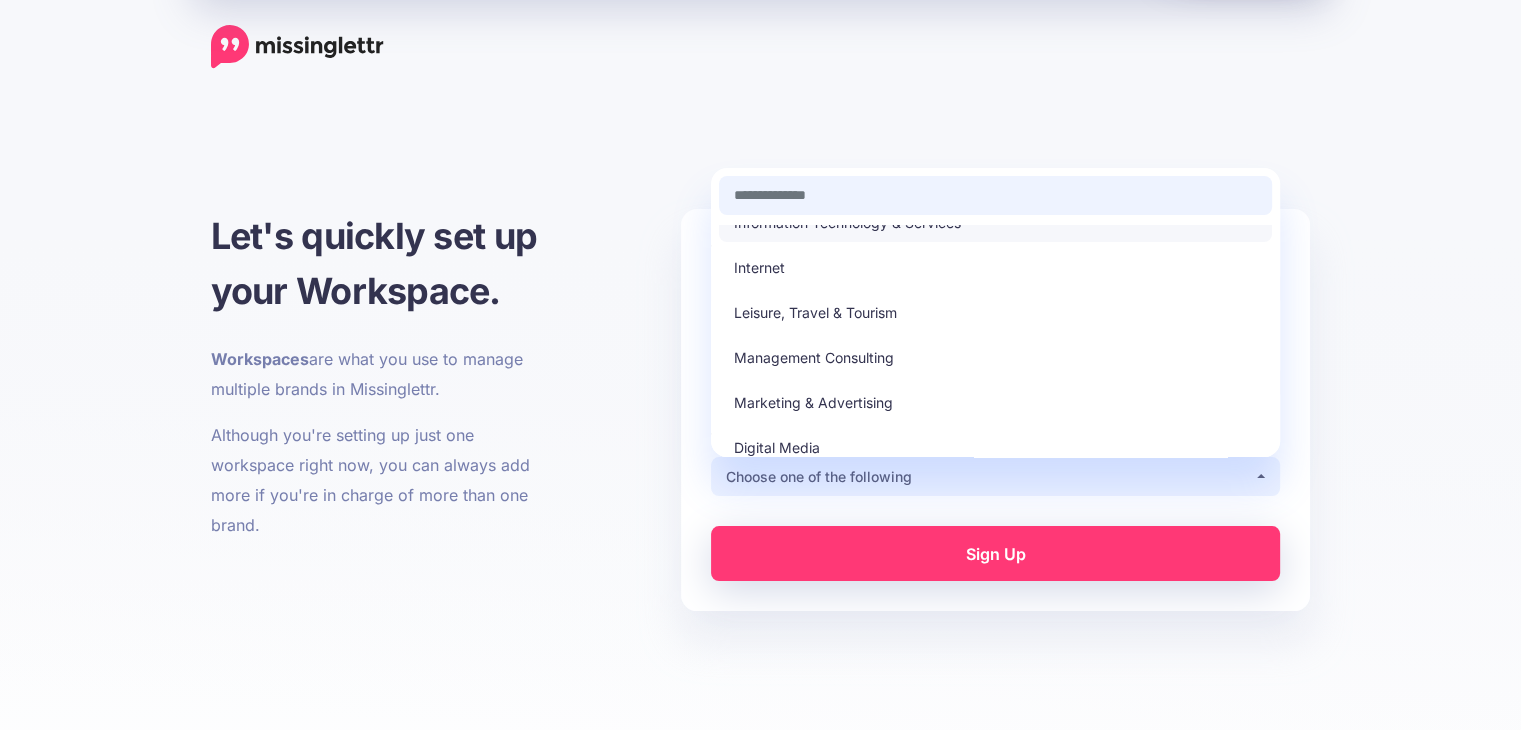 scroll, scrollTop: 300, scrollLeft: 0, axis: vertical 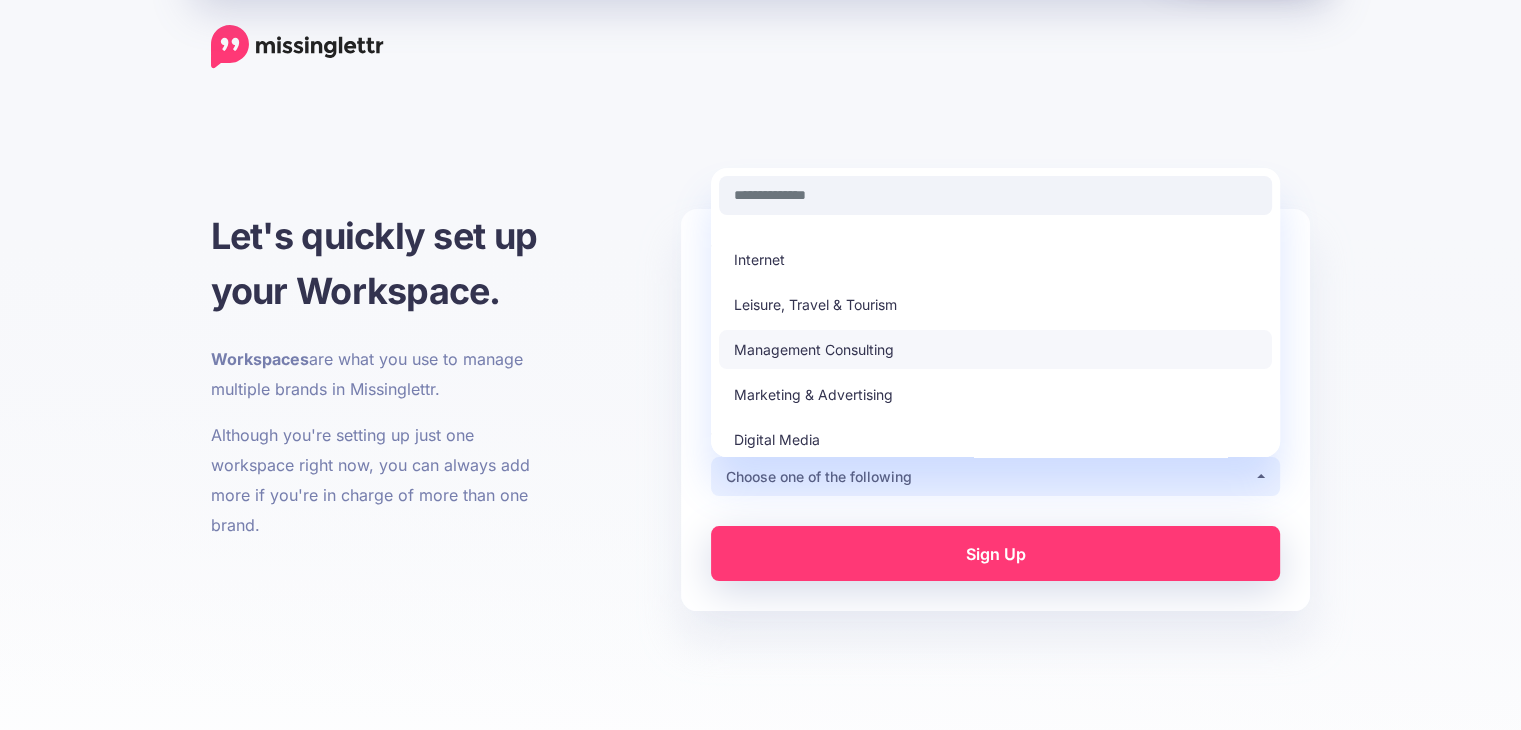 click on "Management Consulting" at bounding box center (814, 350) 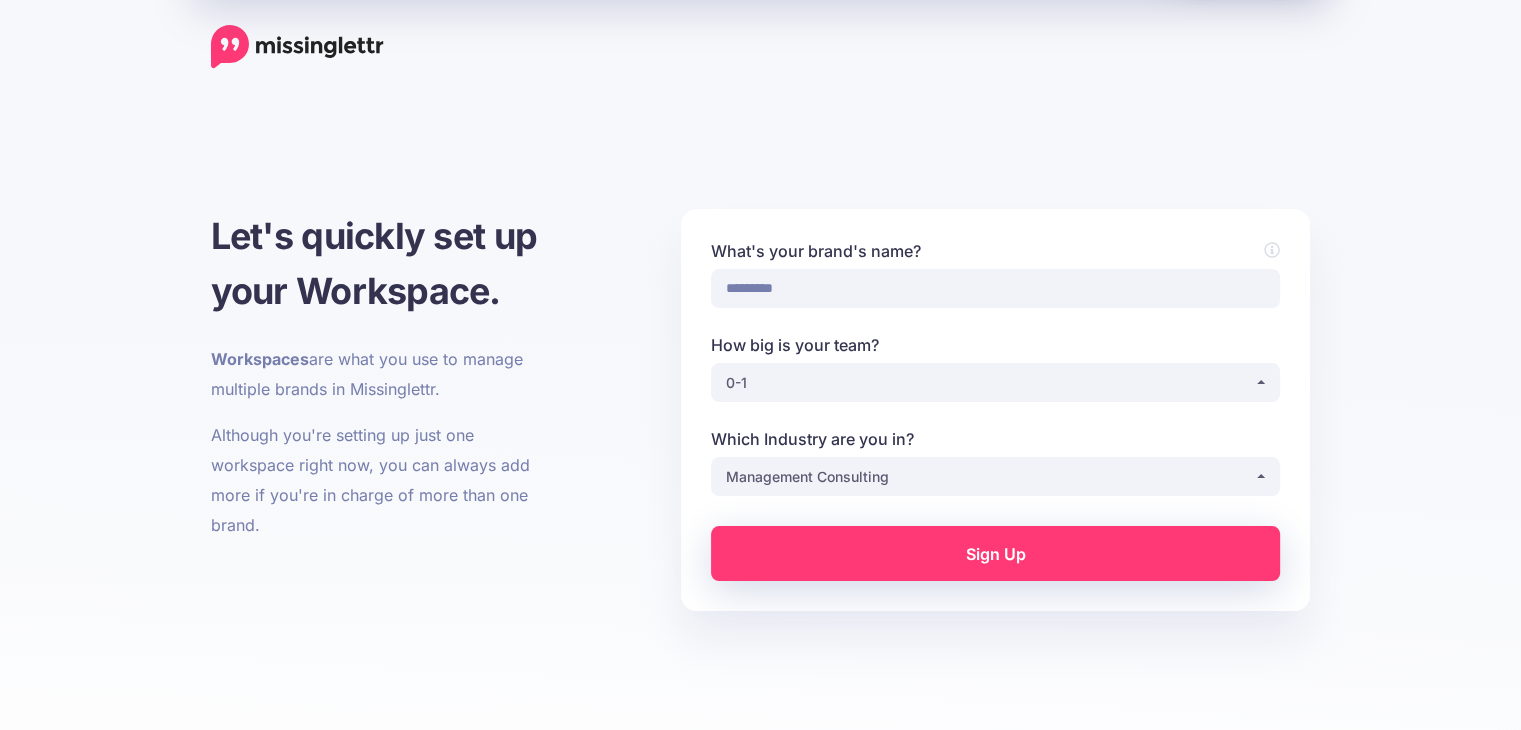 click on "Sign Up" at bounding box center (995, 553) 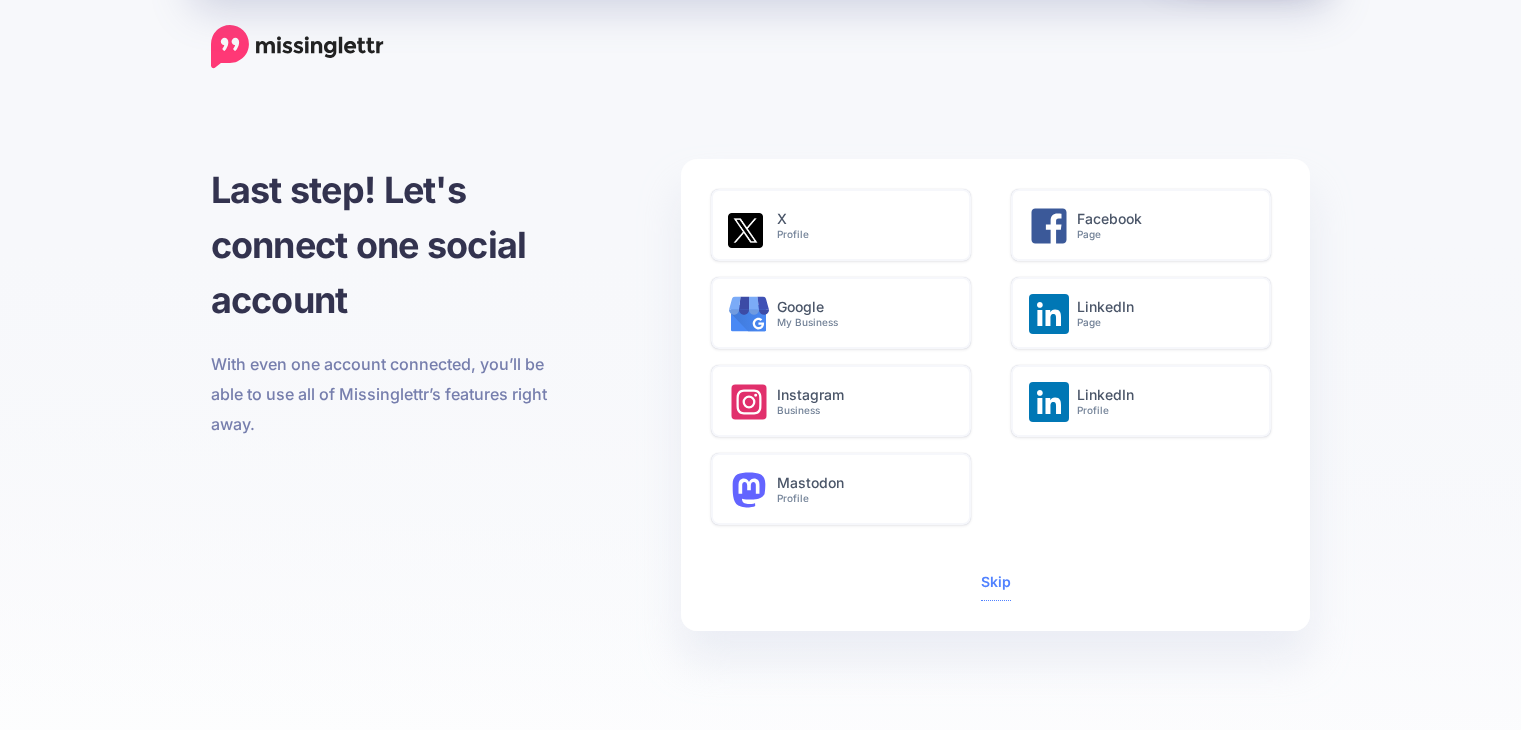 scroll, scrollTop: 0, scrollLeft: 0, axis: both 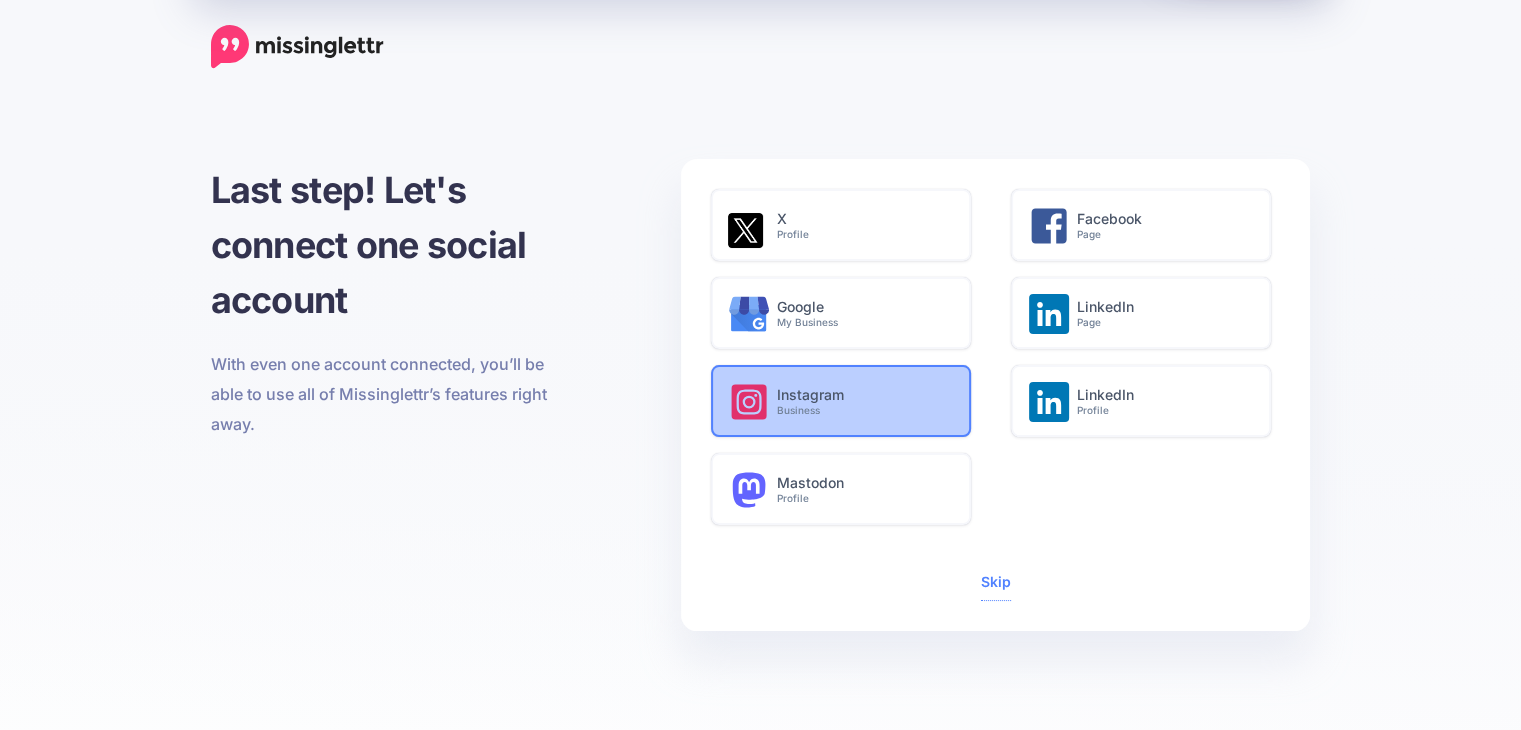 click on "Business" at bounding box center [863, 410] 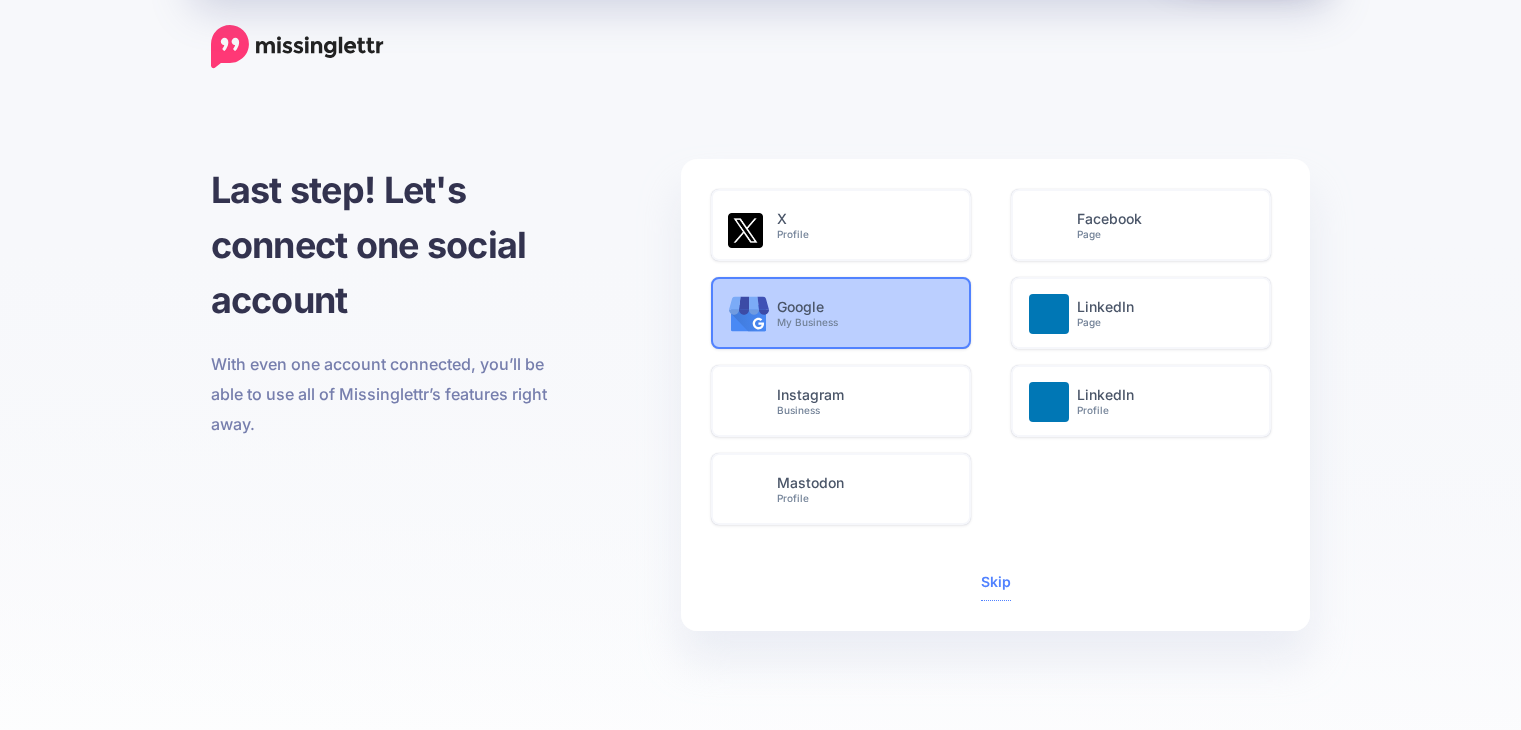 scroll, scrollTop: 0, scrollLeft: 0, axis: both 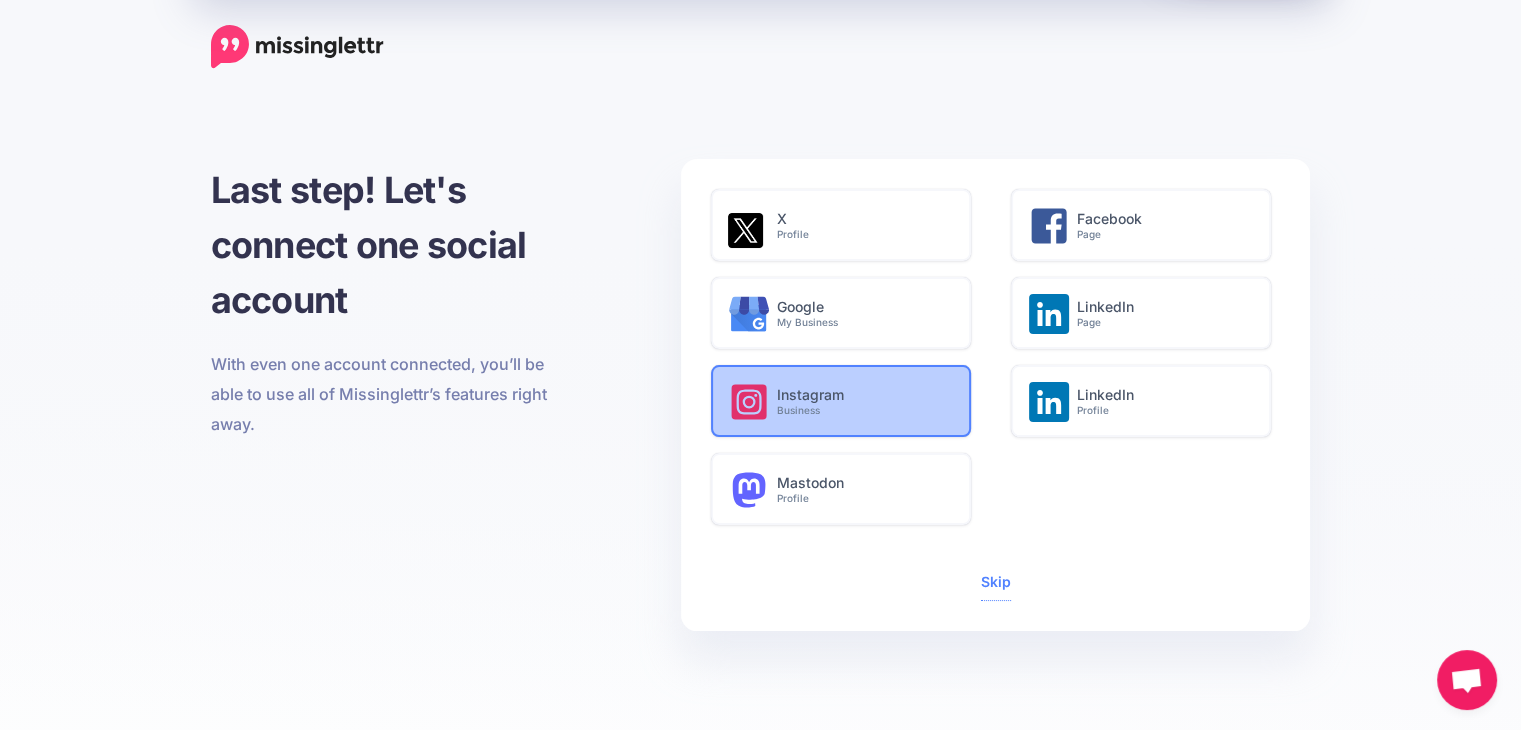 click on "Business" at bounding box center [863, 410] 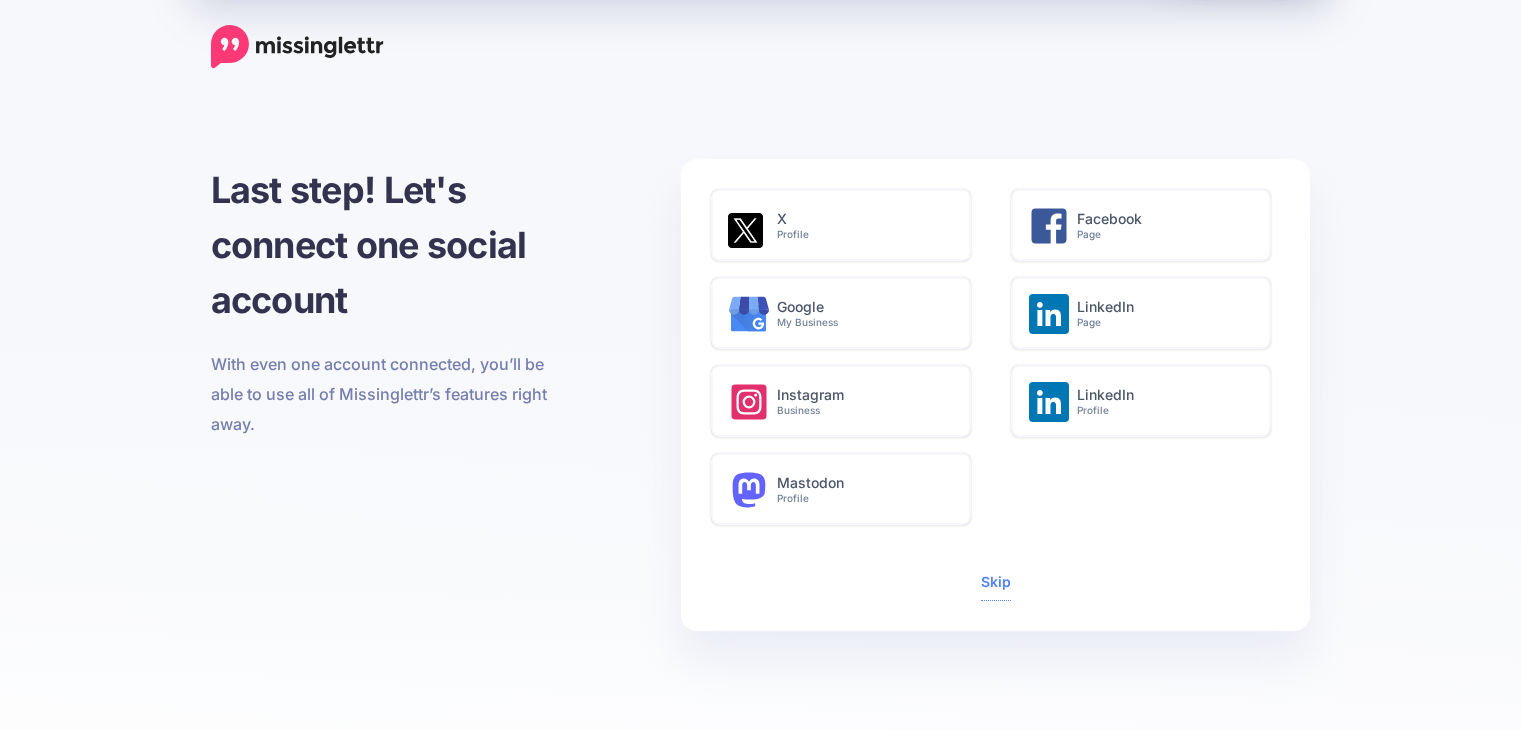 scroll, scrollTop: 0, scrollLeft: 0, axis: both 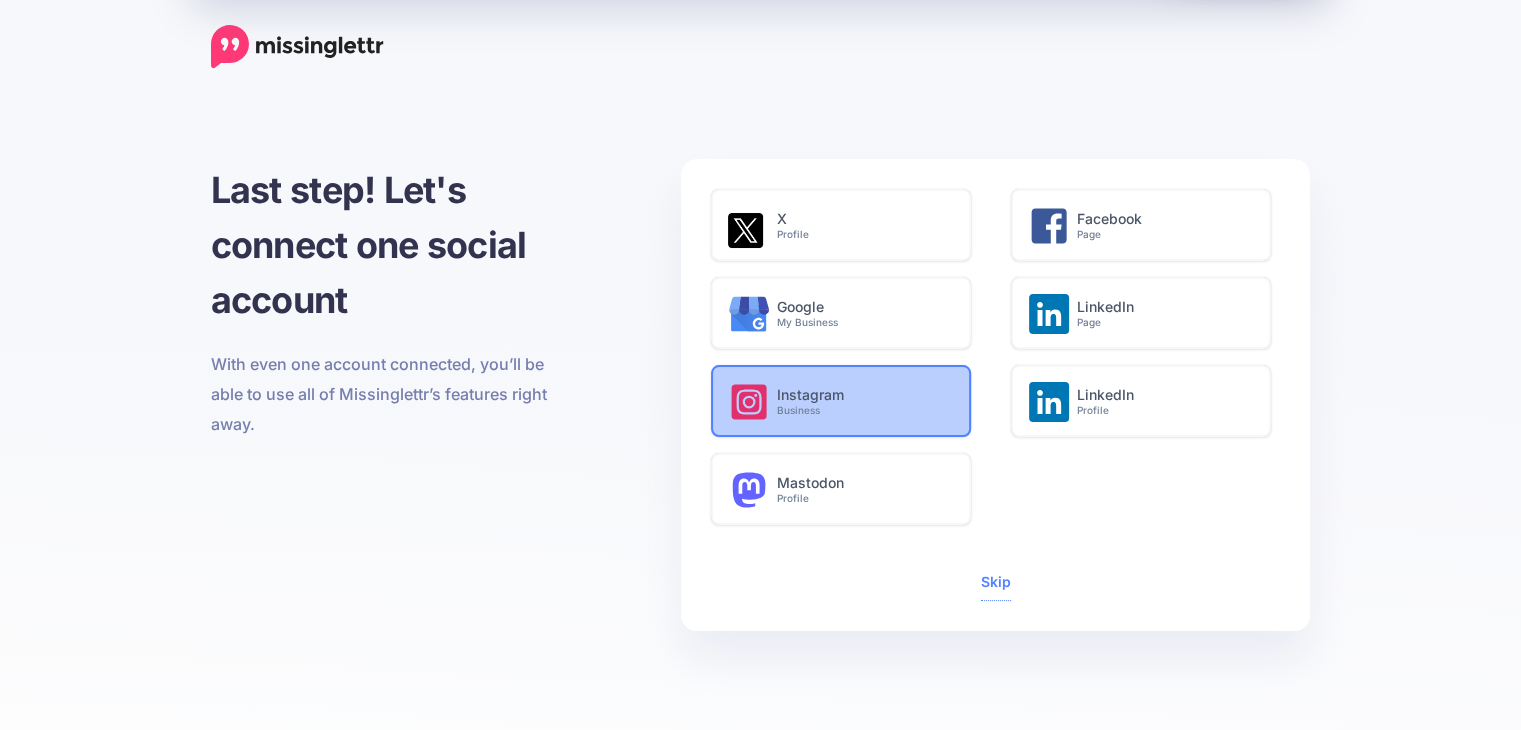 click on "Instagram  Business" at bounding box center (863, 402) 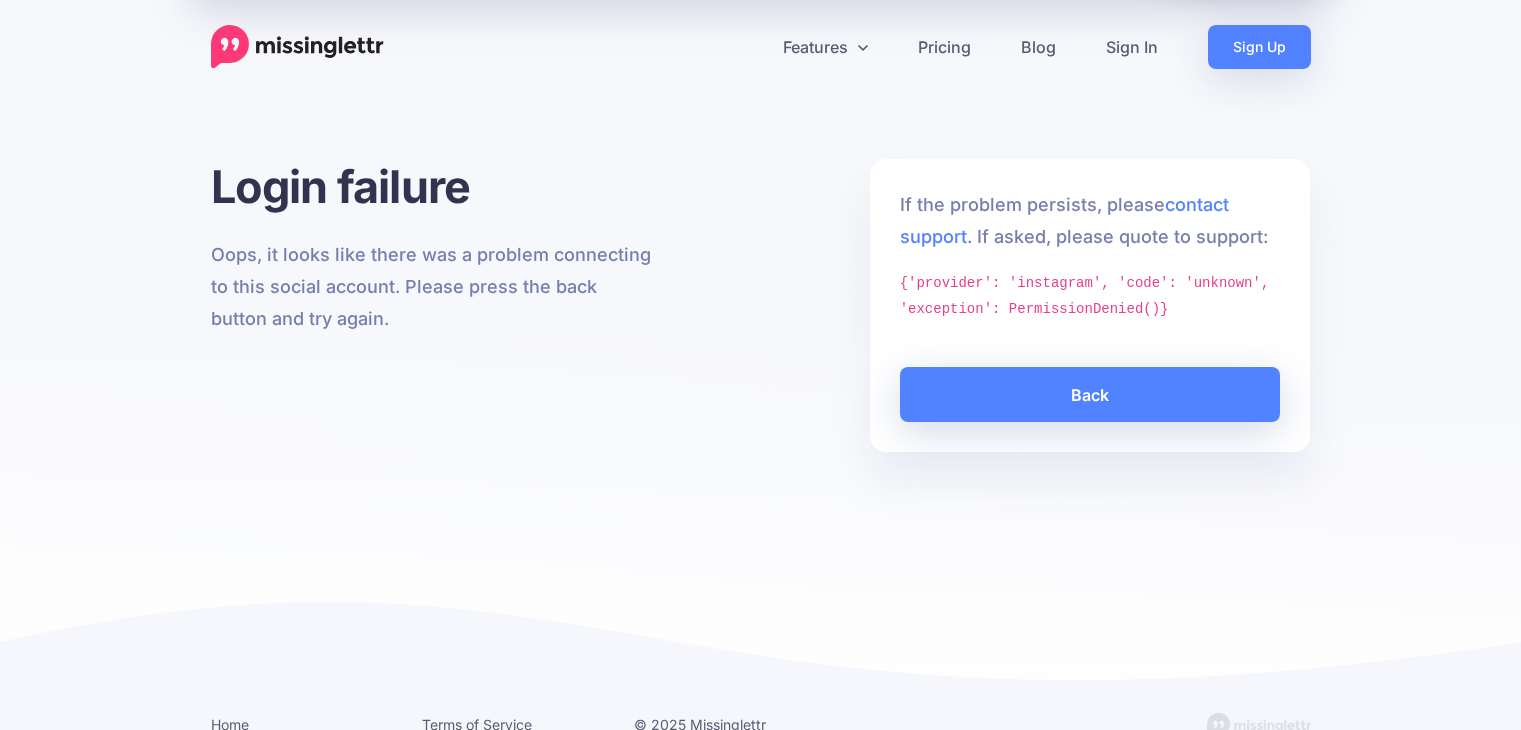 scroll, scrollTop: 0, scrollLeft: 0, axis: both 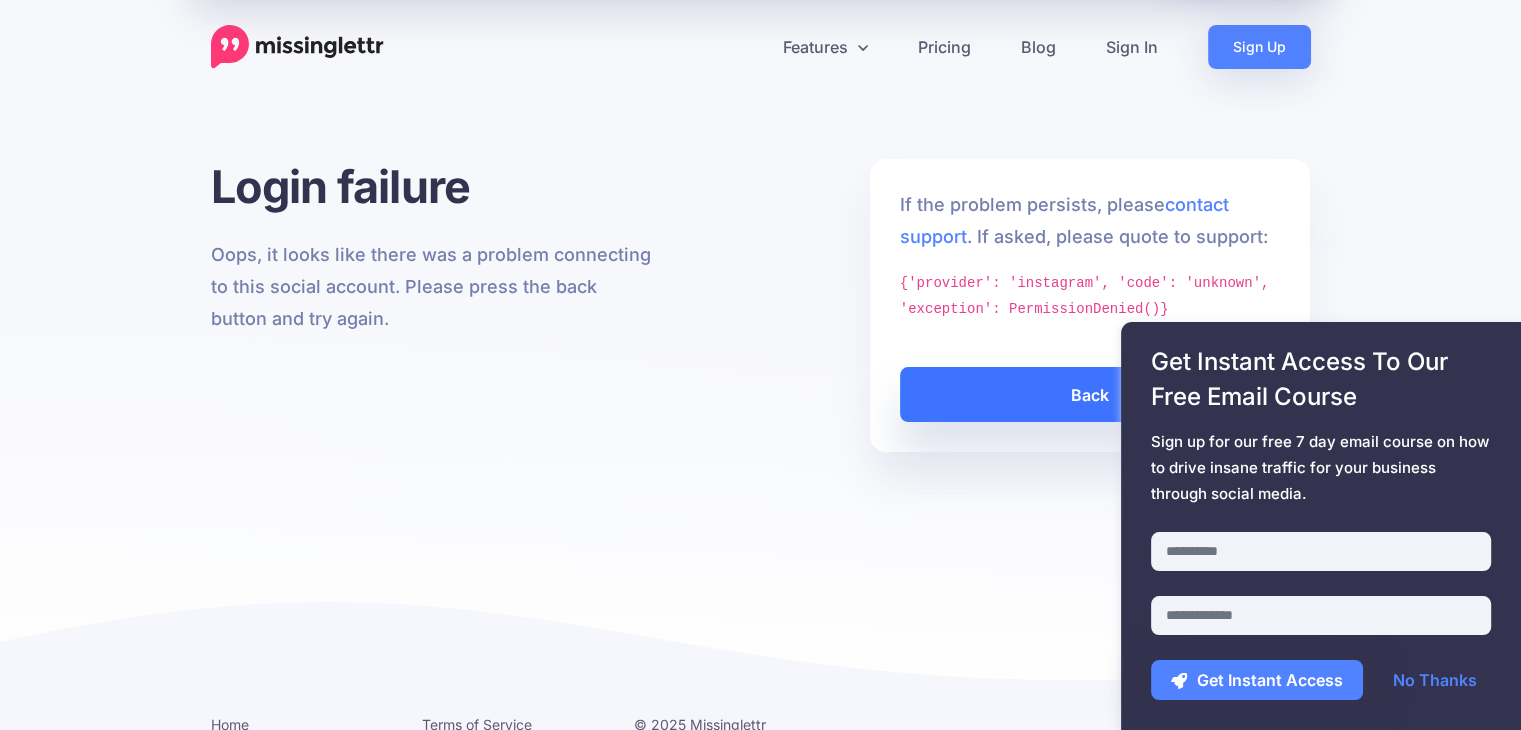 click on "Back" at bounding box center [1090, 394] 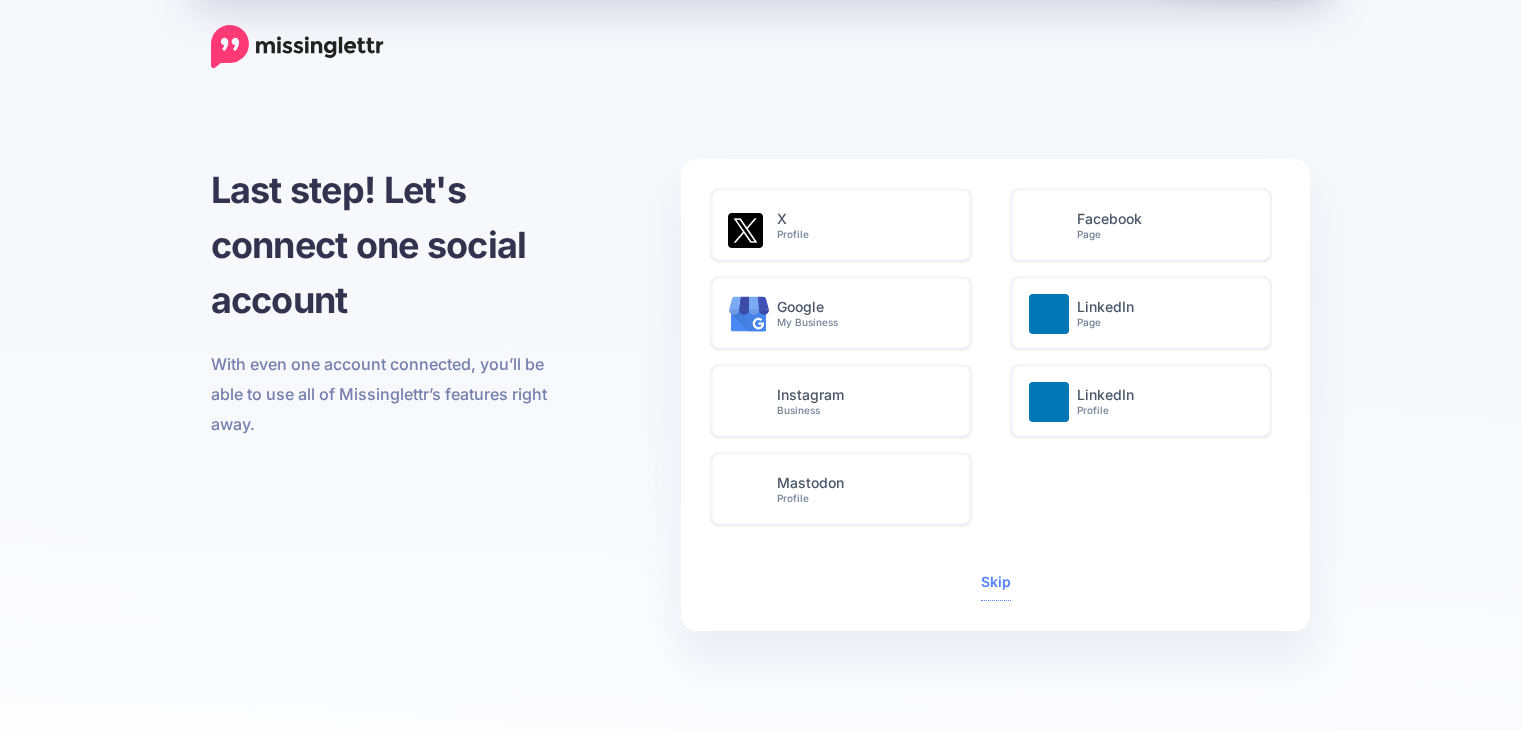 scroll, scrollTop: 0, scrollLeft: 0, axis: both 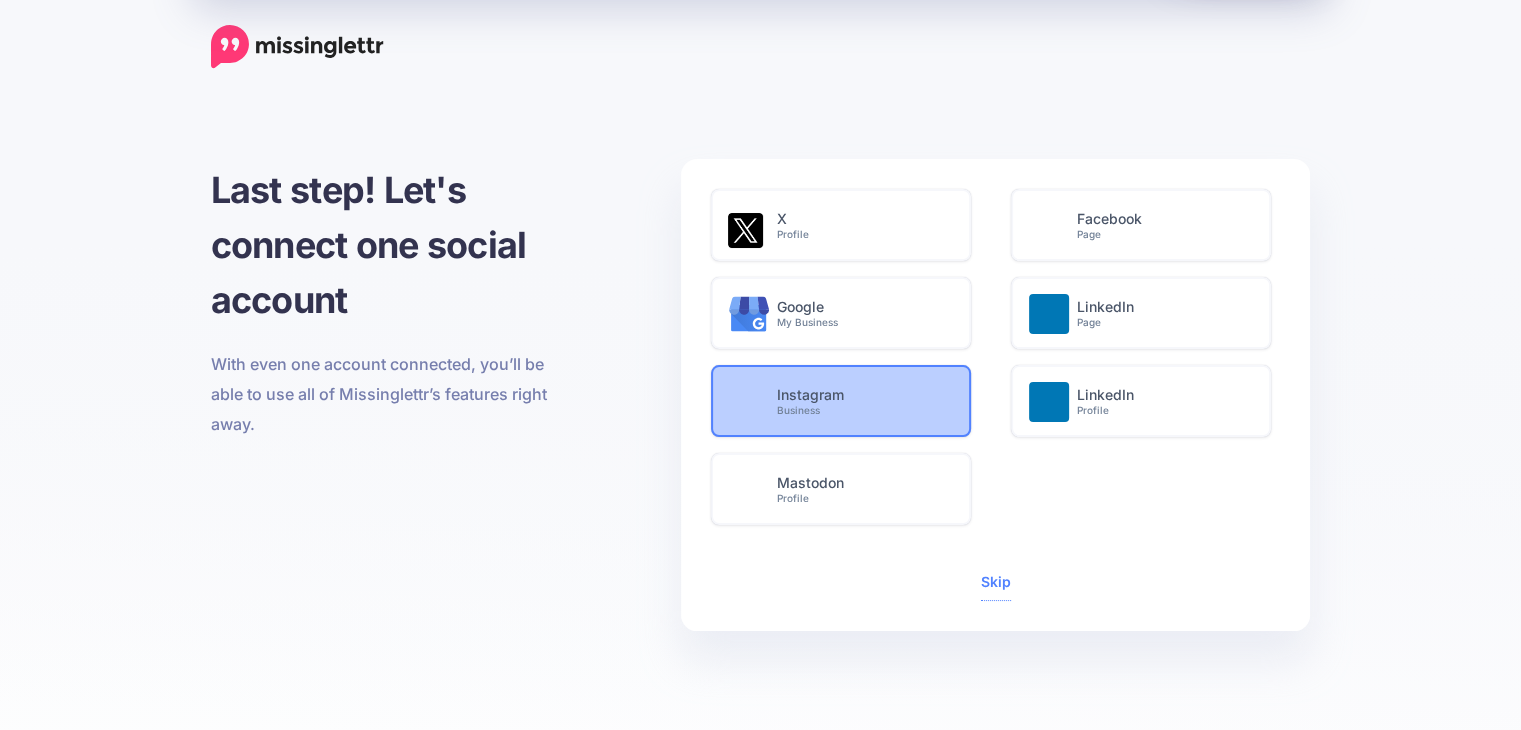 click on "Business" at bounding box center [863, 410] 